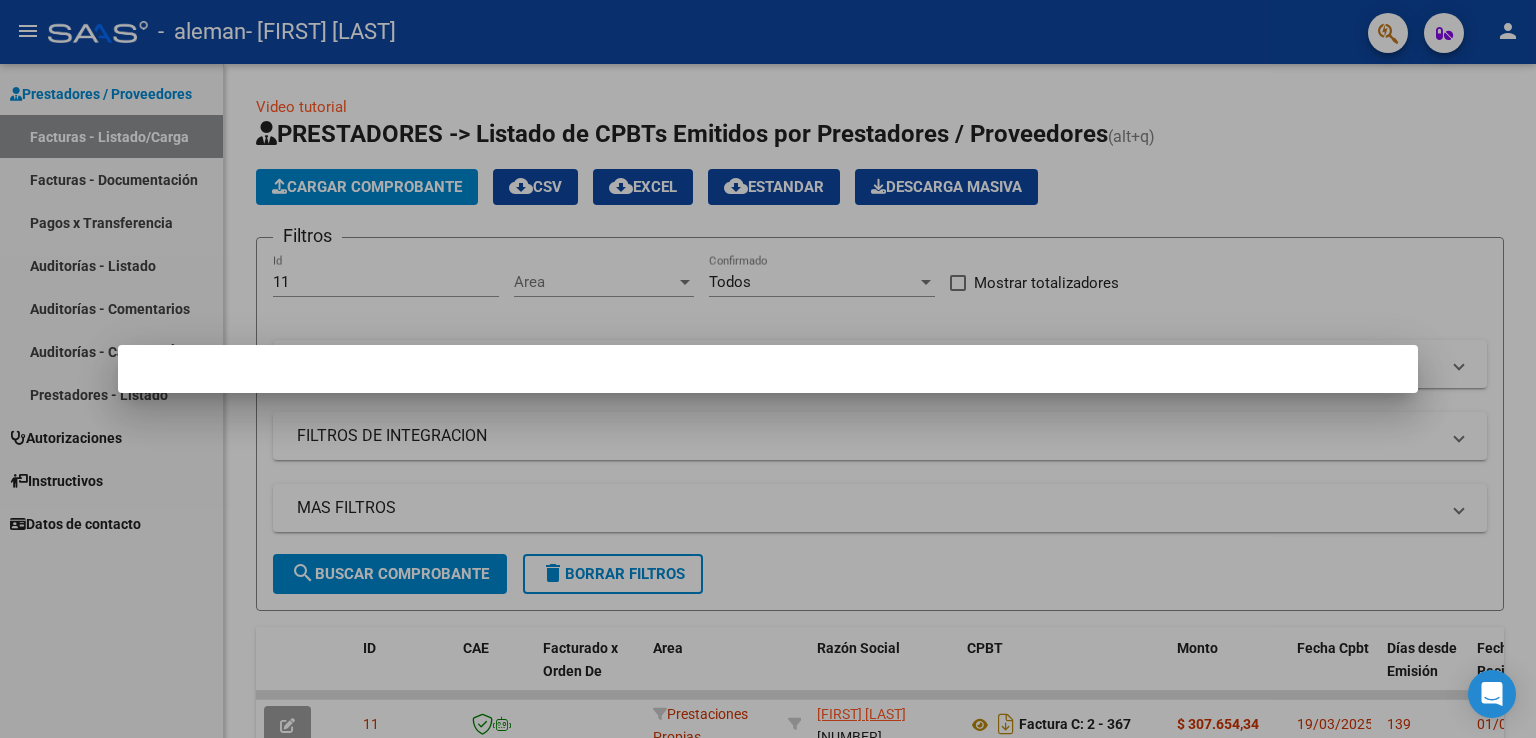 scroll, scrollTop: 0, scrollLeft: 0, axis: both 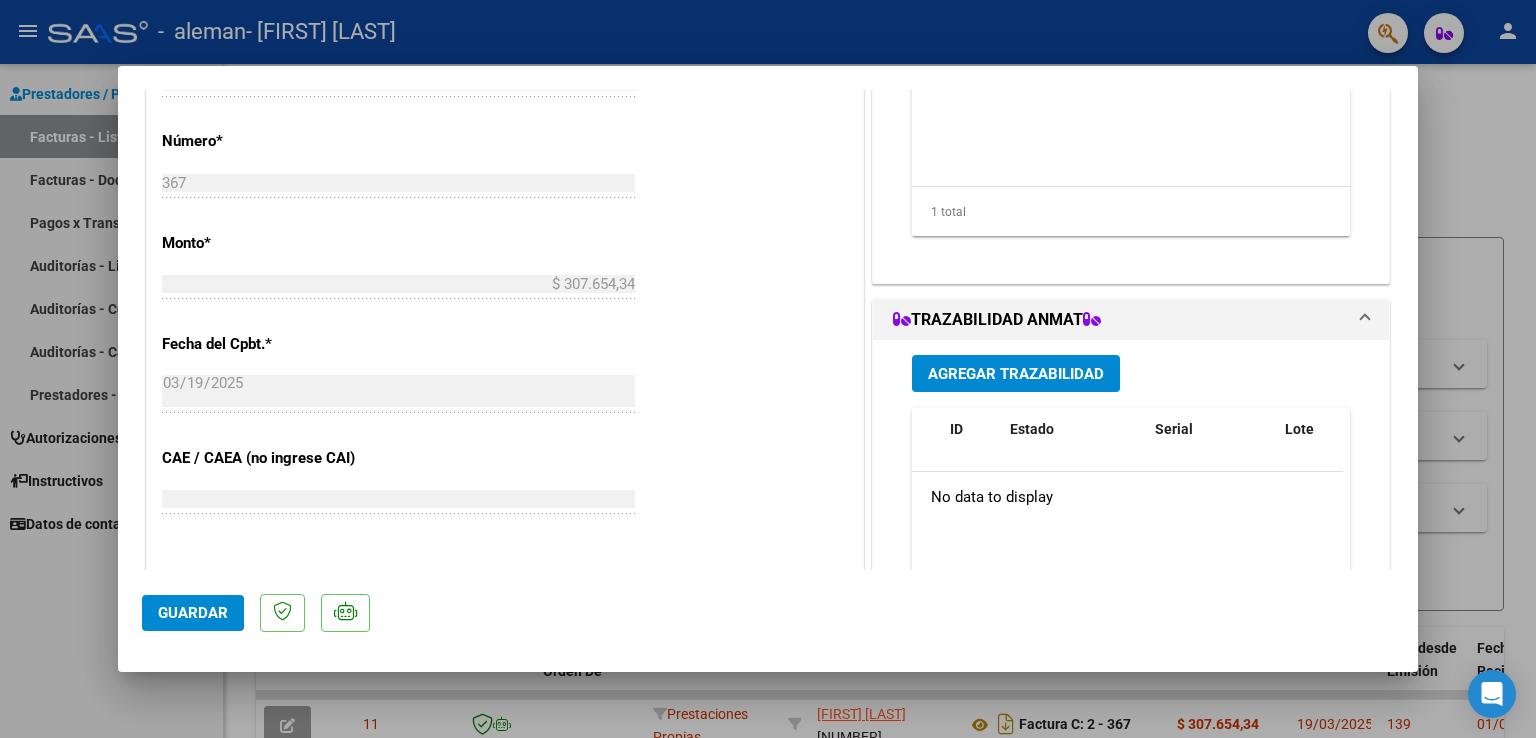 click on "Guardar" 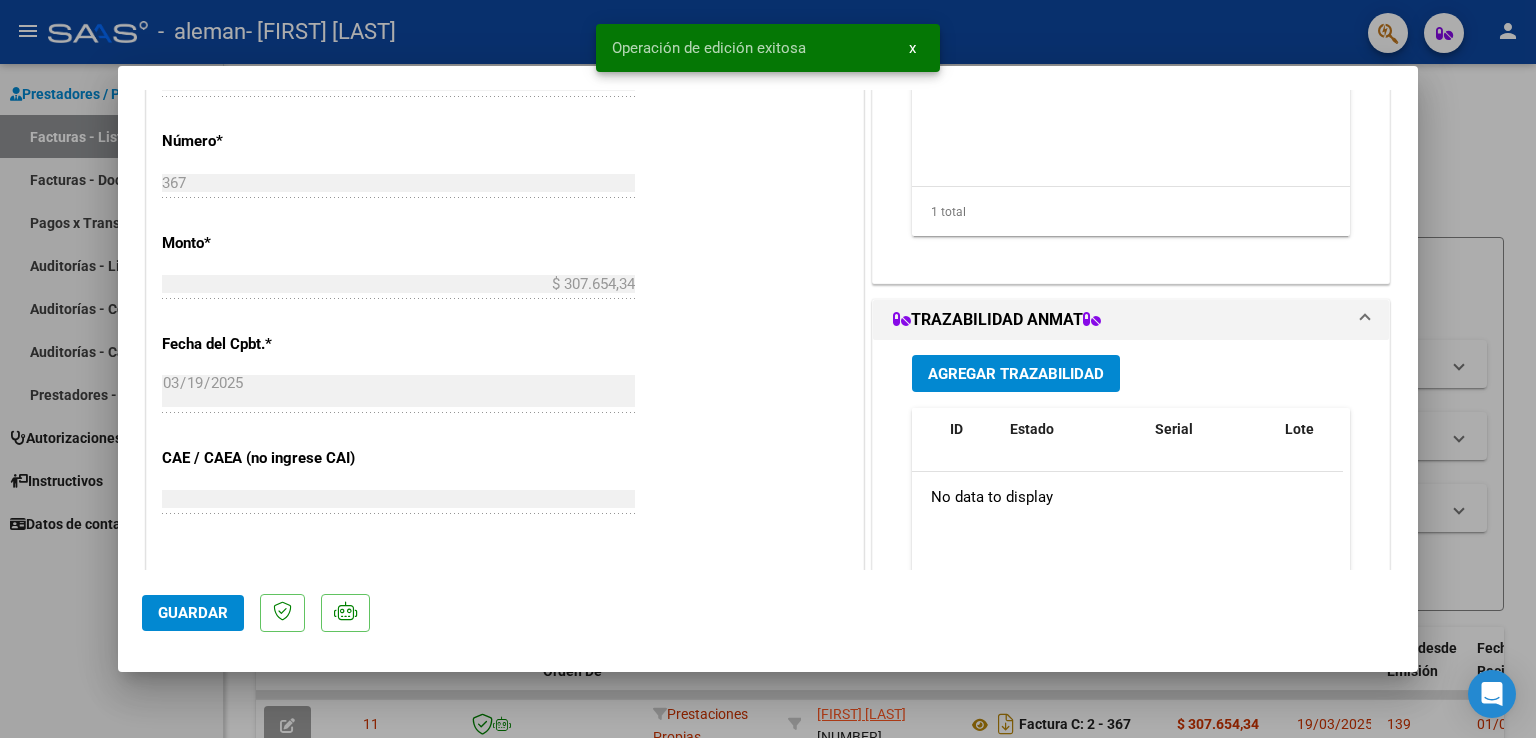 click on "x" at bounding box center (912, 48) 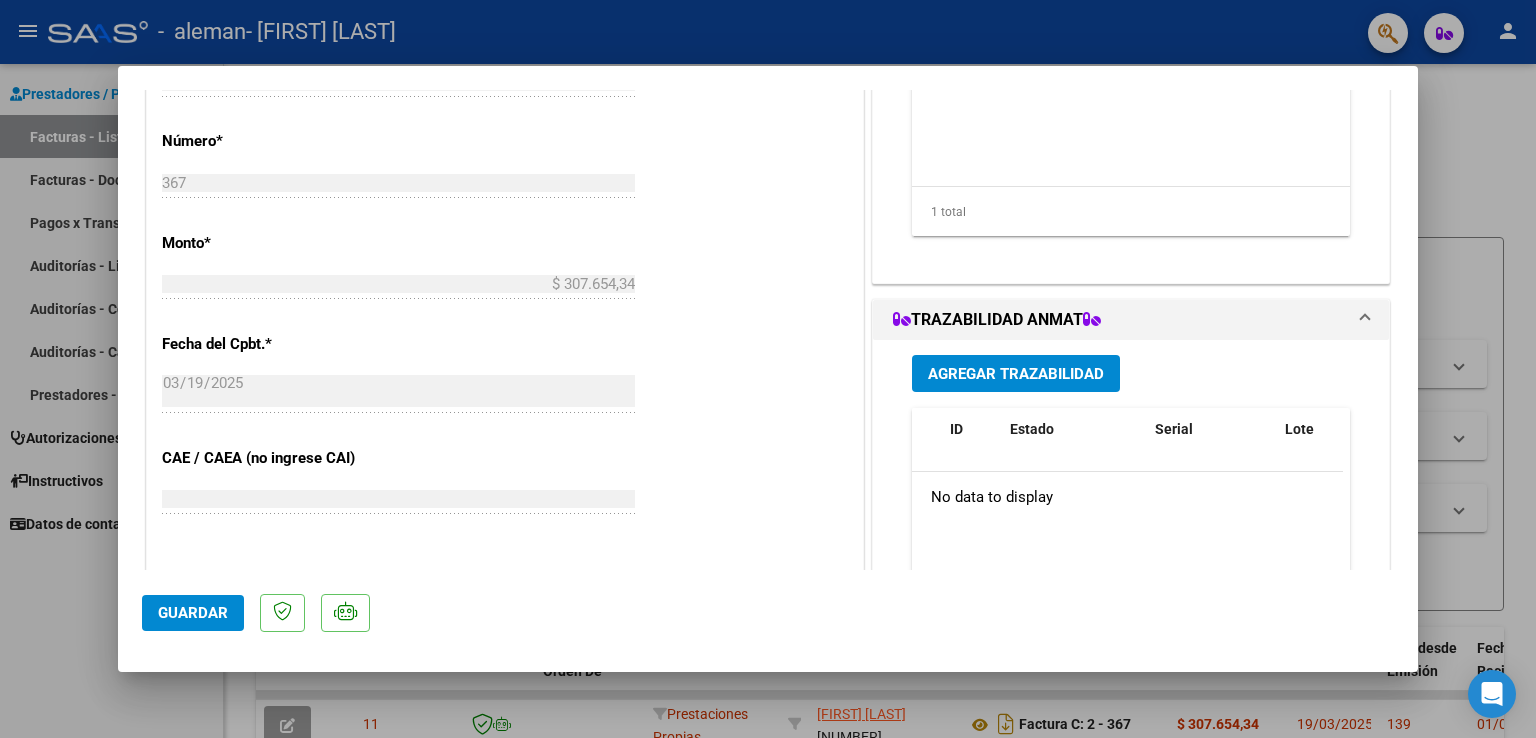 click at bounding box center [768, 369] 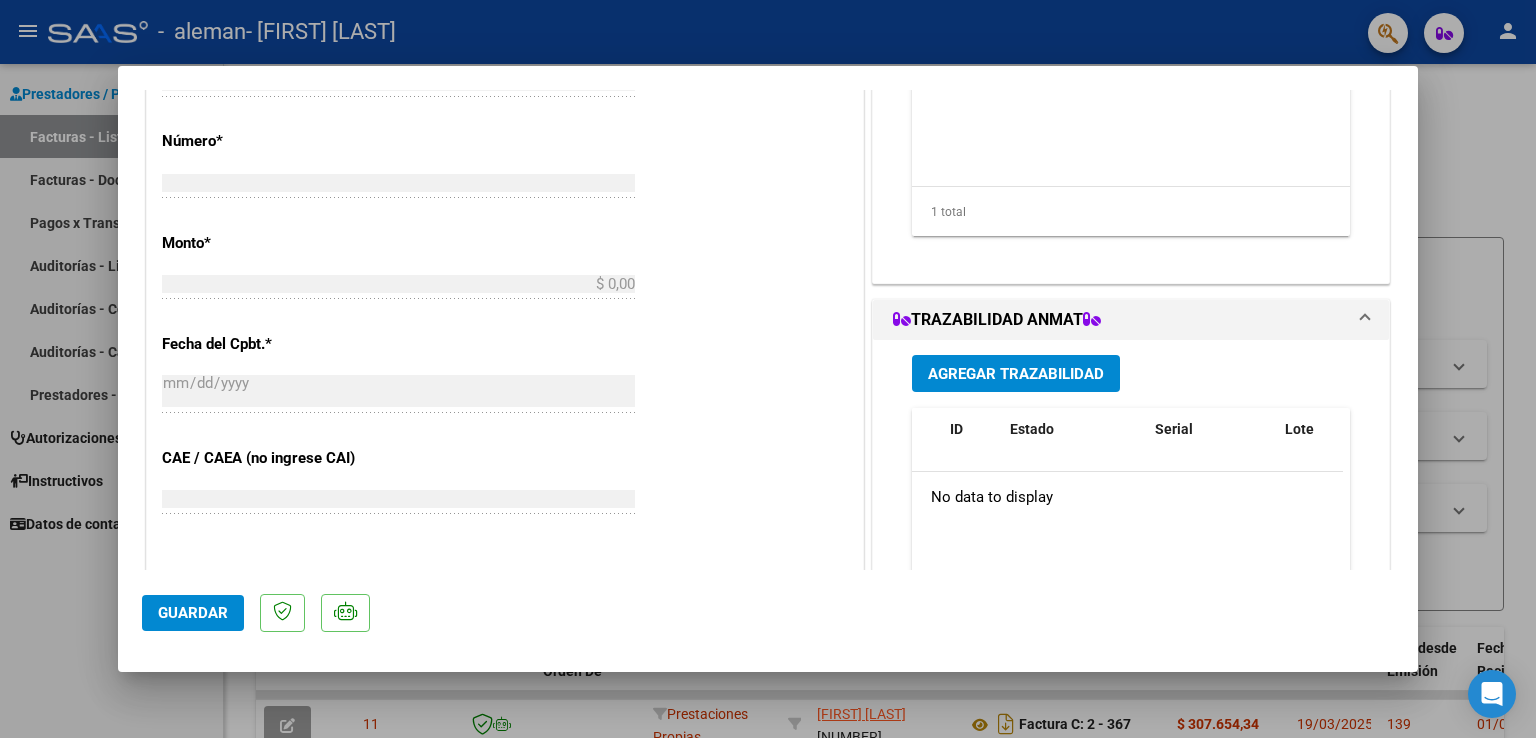 scroll, scrollTop: 0, scrollLeft: 0, axis: both 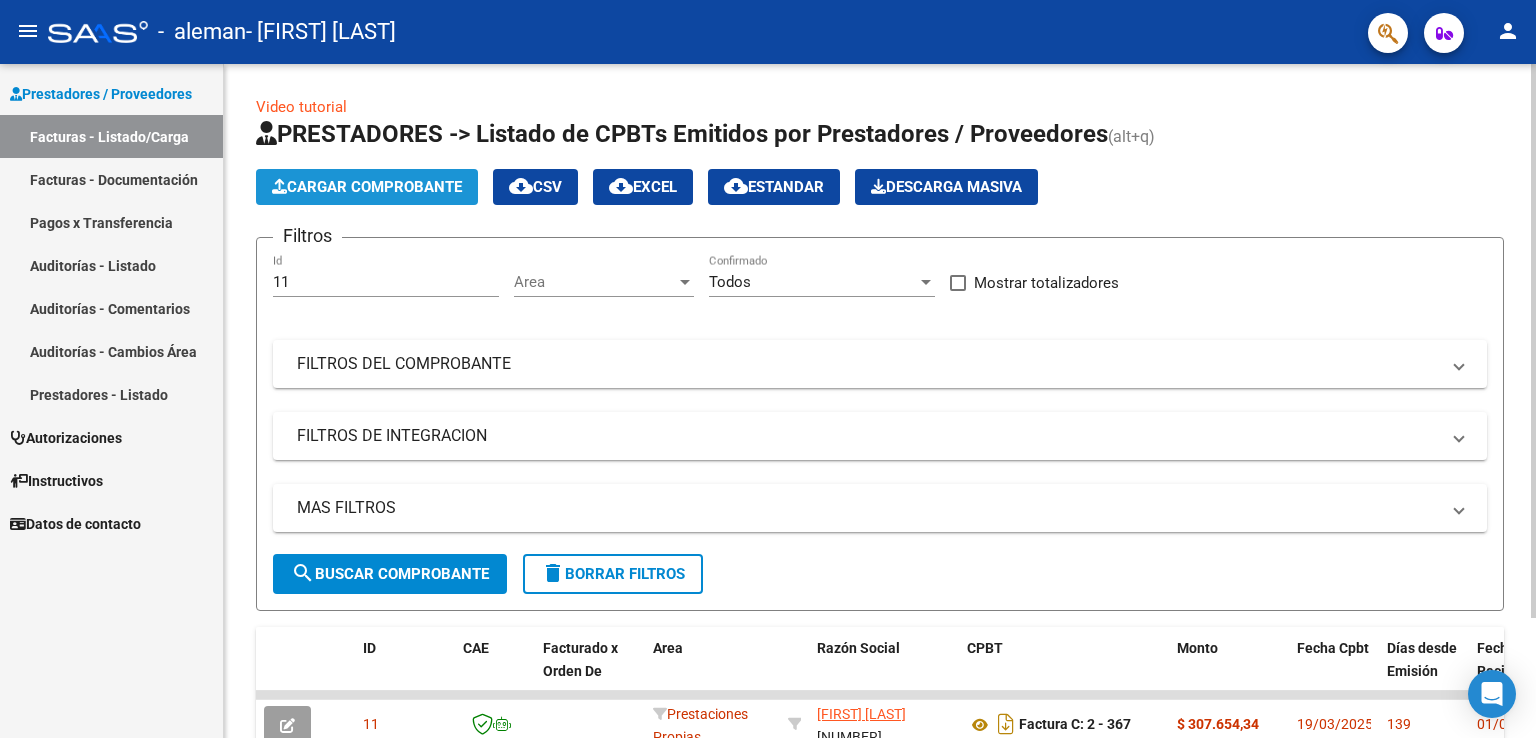 click on "Cargar Comprobante" 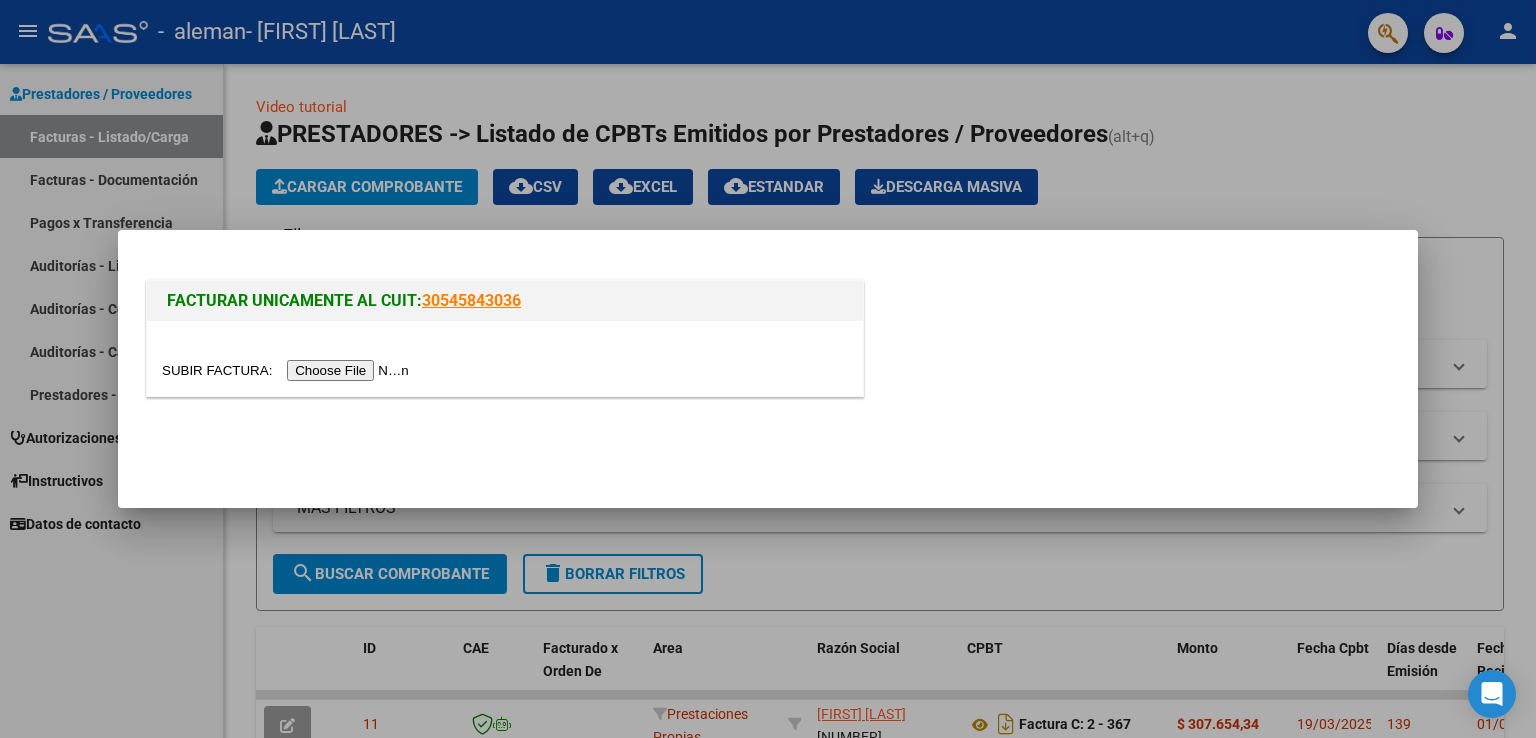 click at bounding box center [288, 370] 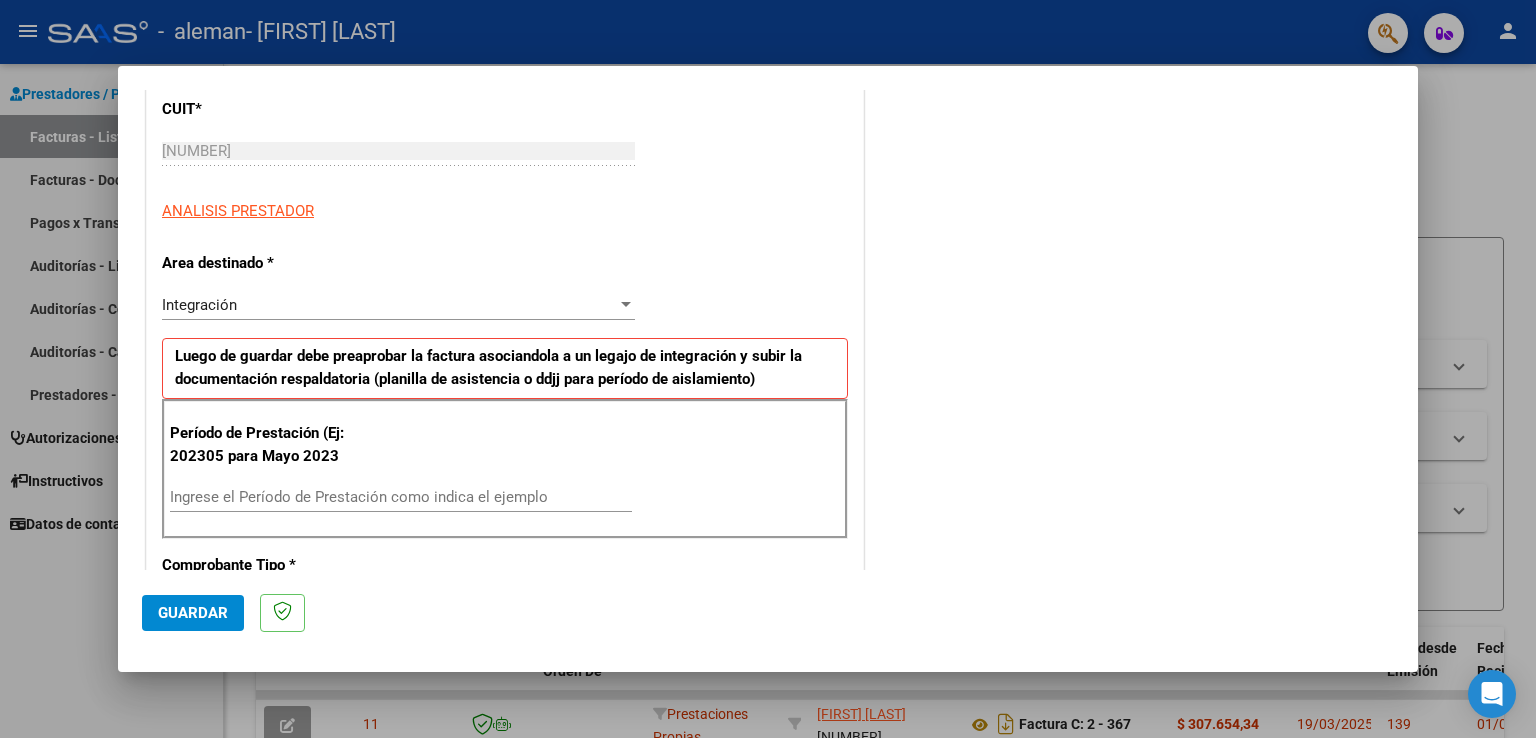 scroll, scrollTop: 300, scrollLeft: 0, axis: vertical 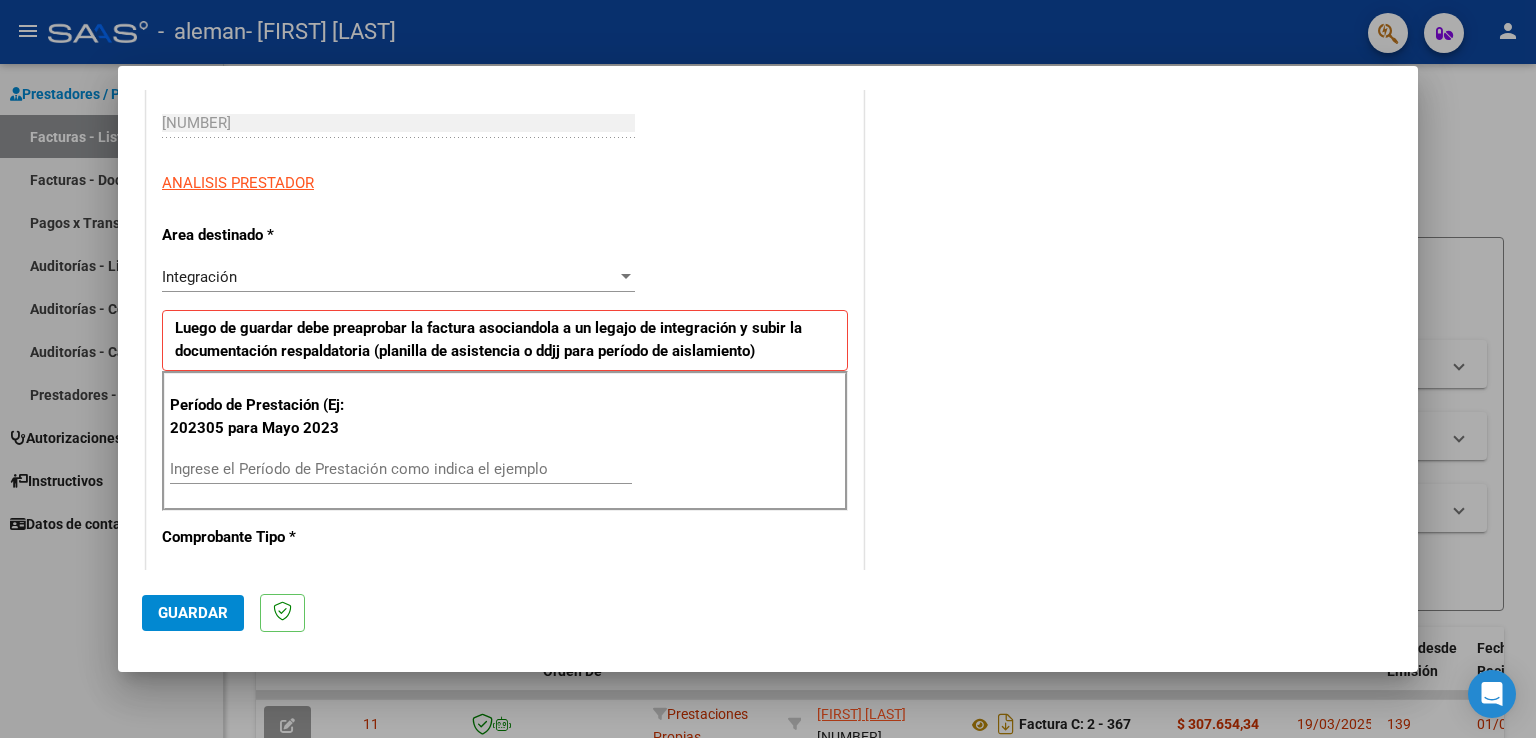 click on "Ingrese el Período de Prestación como indica el ejemplo" at bounding box center [401, 469] 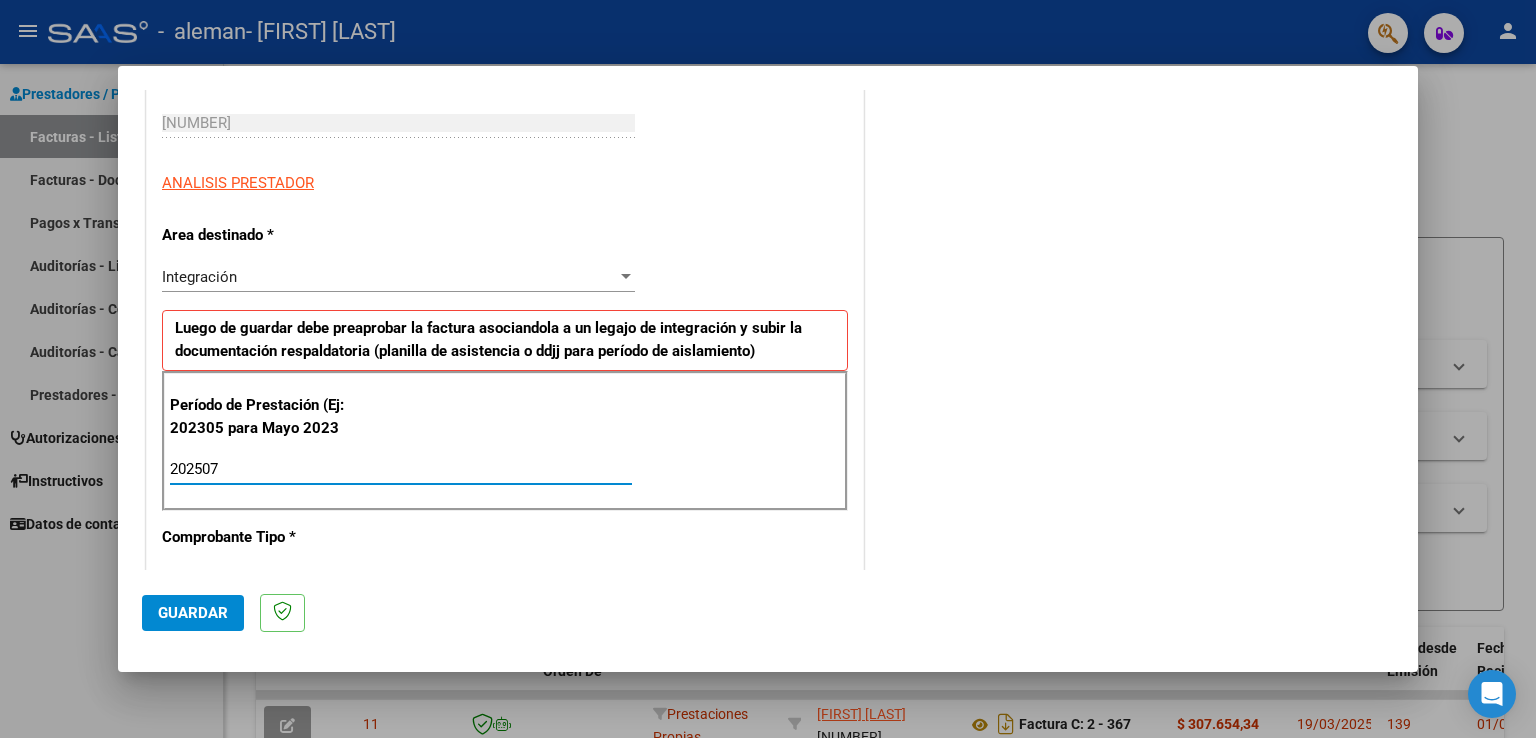 type on "202507" 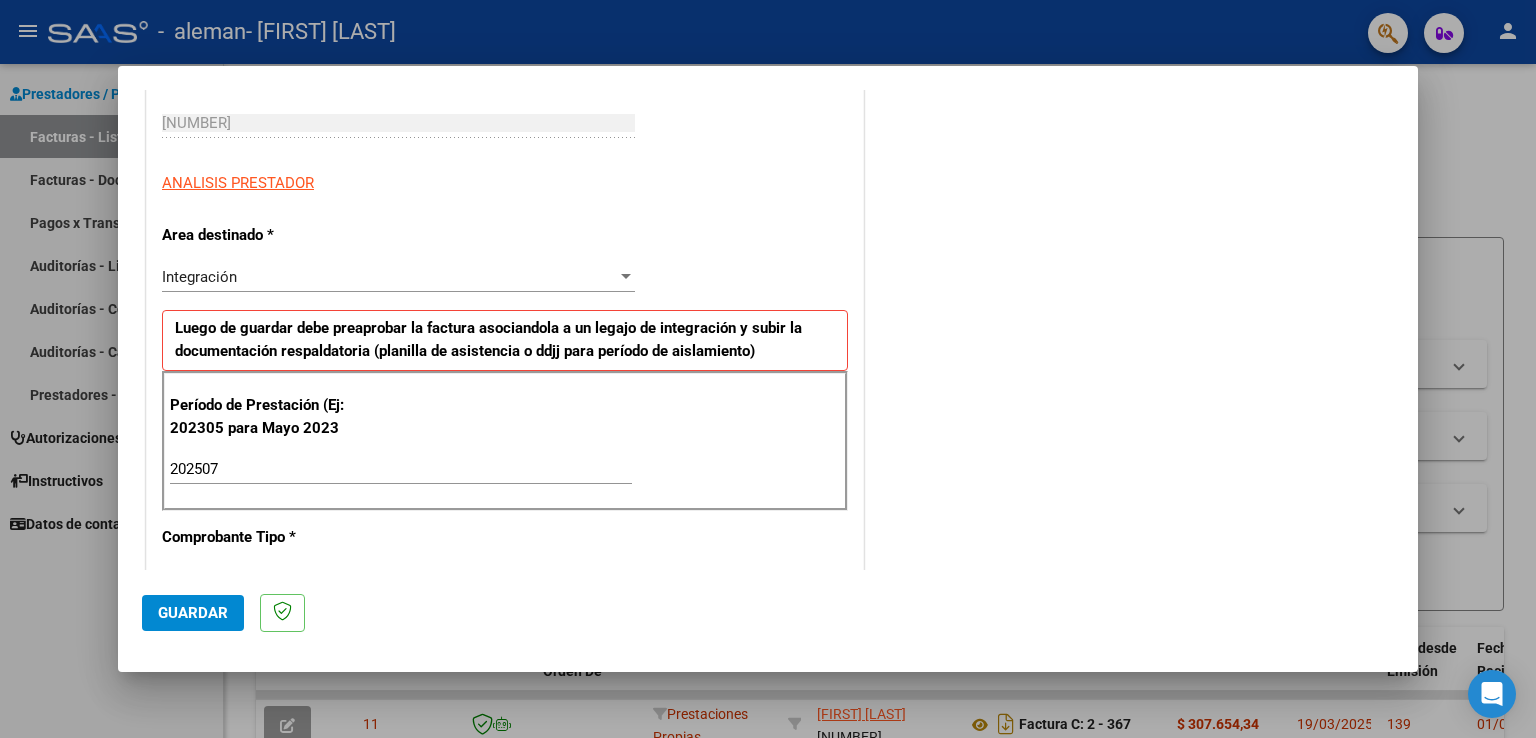 click on "Período de Prestación (Ej: 202305 para Mayo 2023    202507 Ingrese el Período de Prestación como indica el ejemplo" at bounding box center (505, 441) 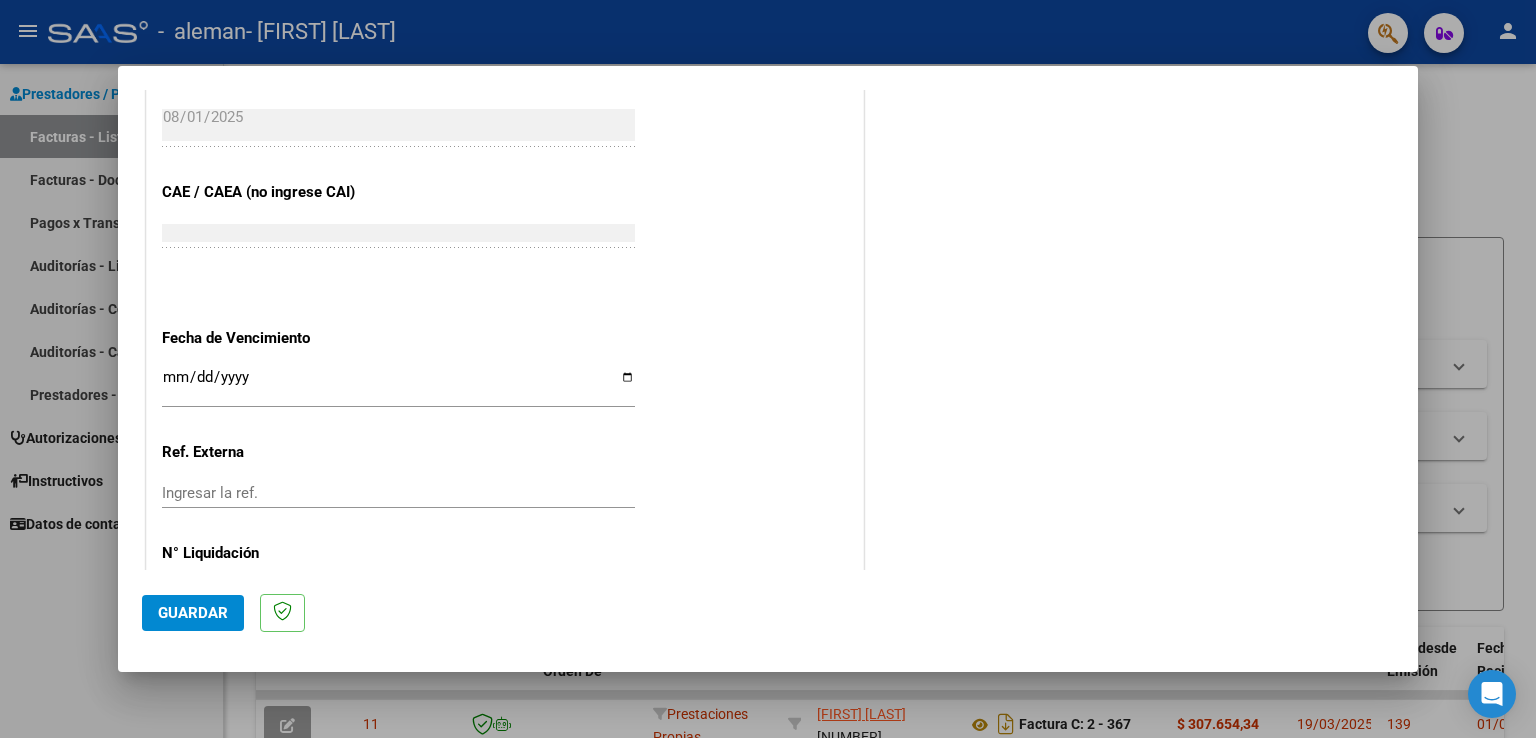 scroll, scrollTop: 1240, scrollLeft: 0, axis: vertical 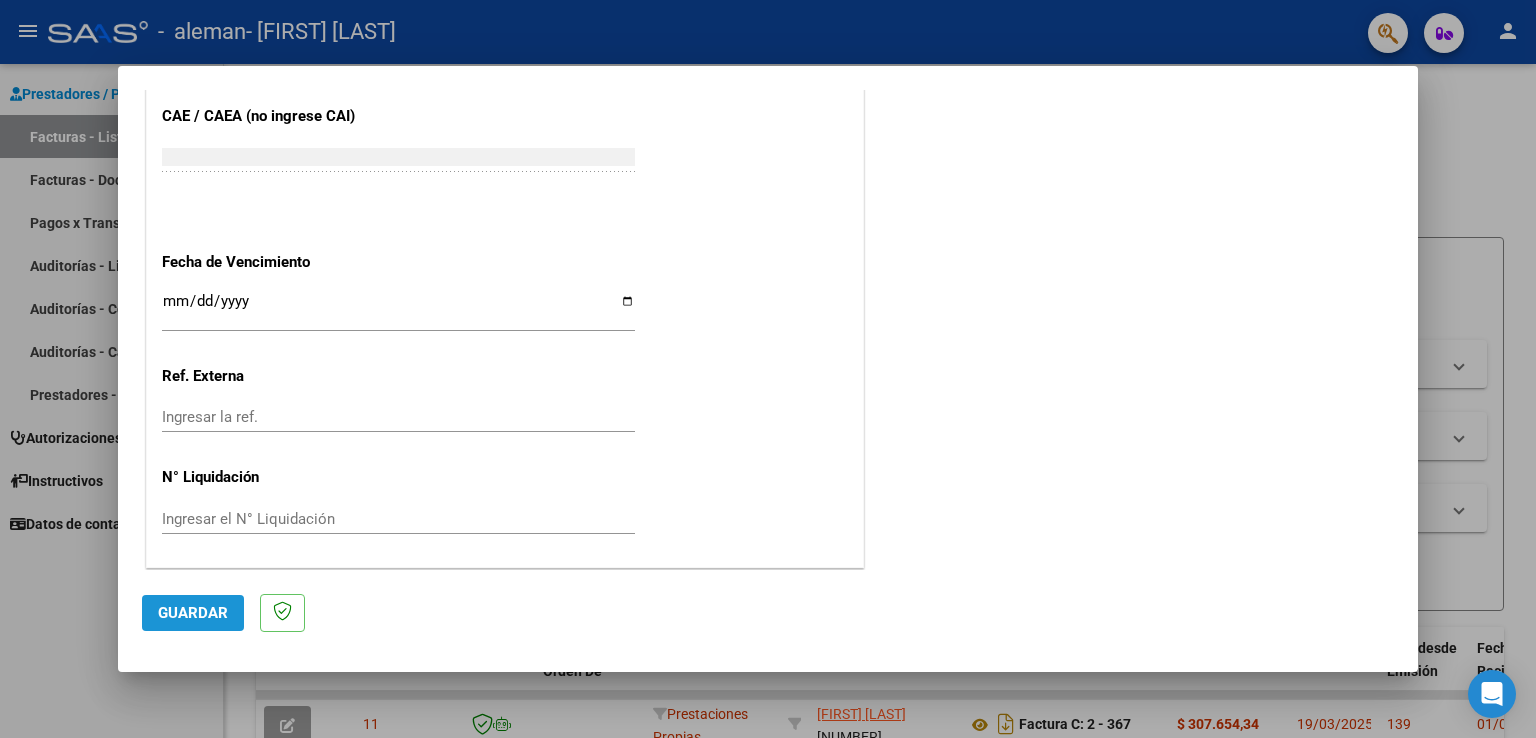 click on "Guardar" 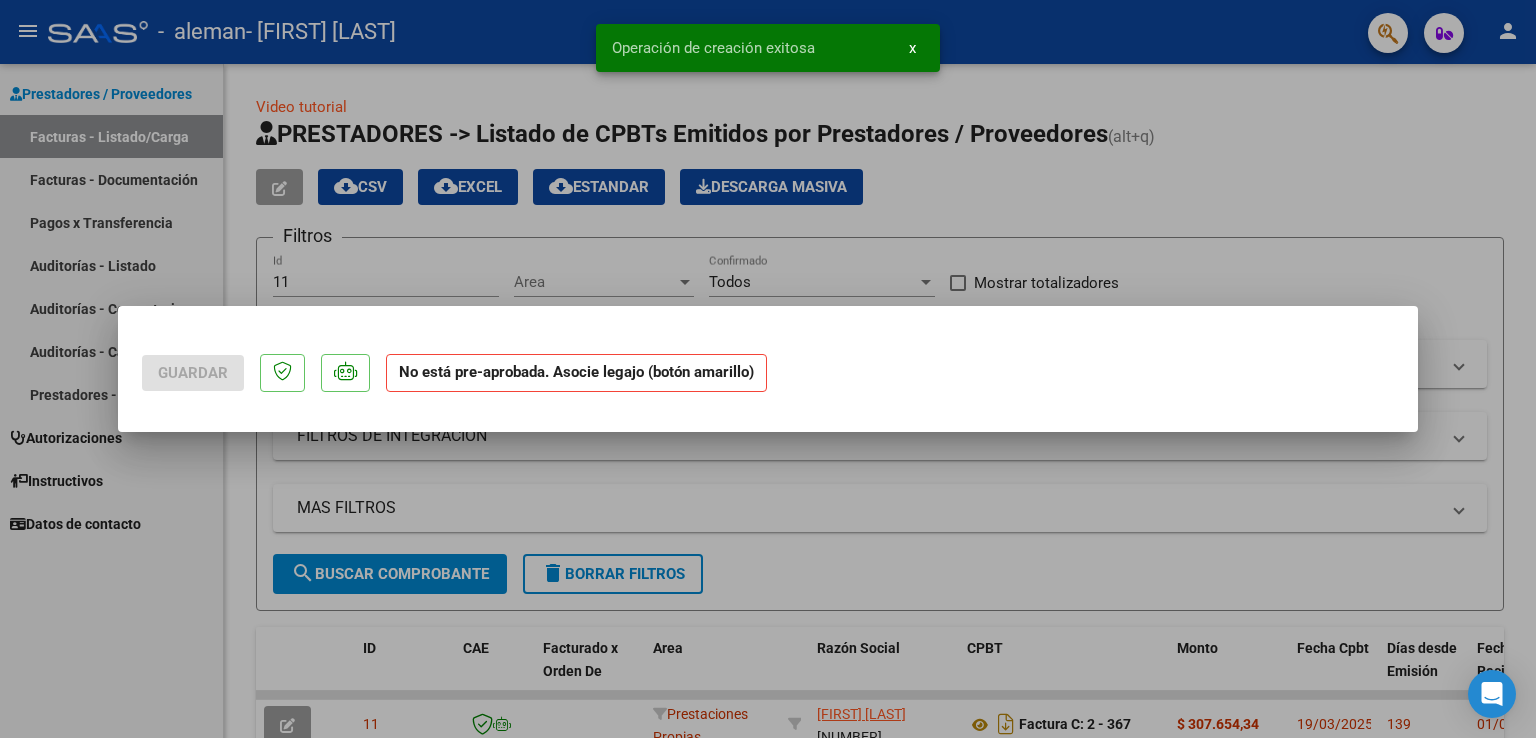 scroll, scrollTop: 0, scrollLeft: 0, axis: both 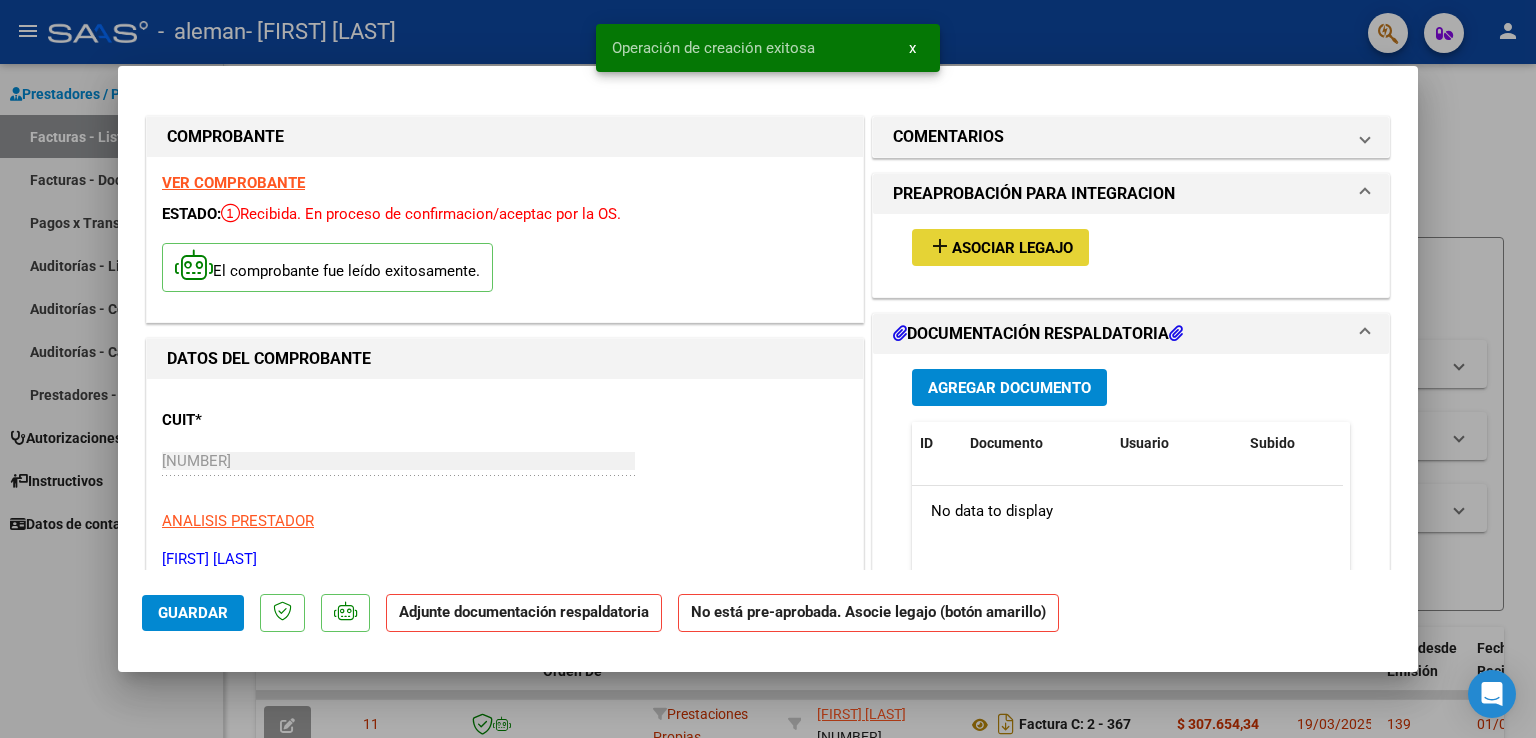 click on "add Asociar Legajo" at bounding box center [1000, 247] 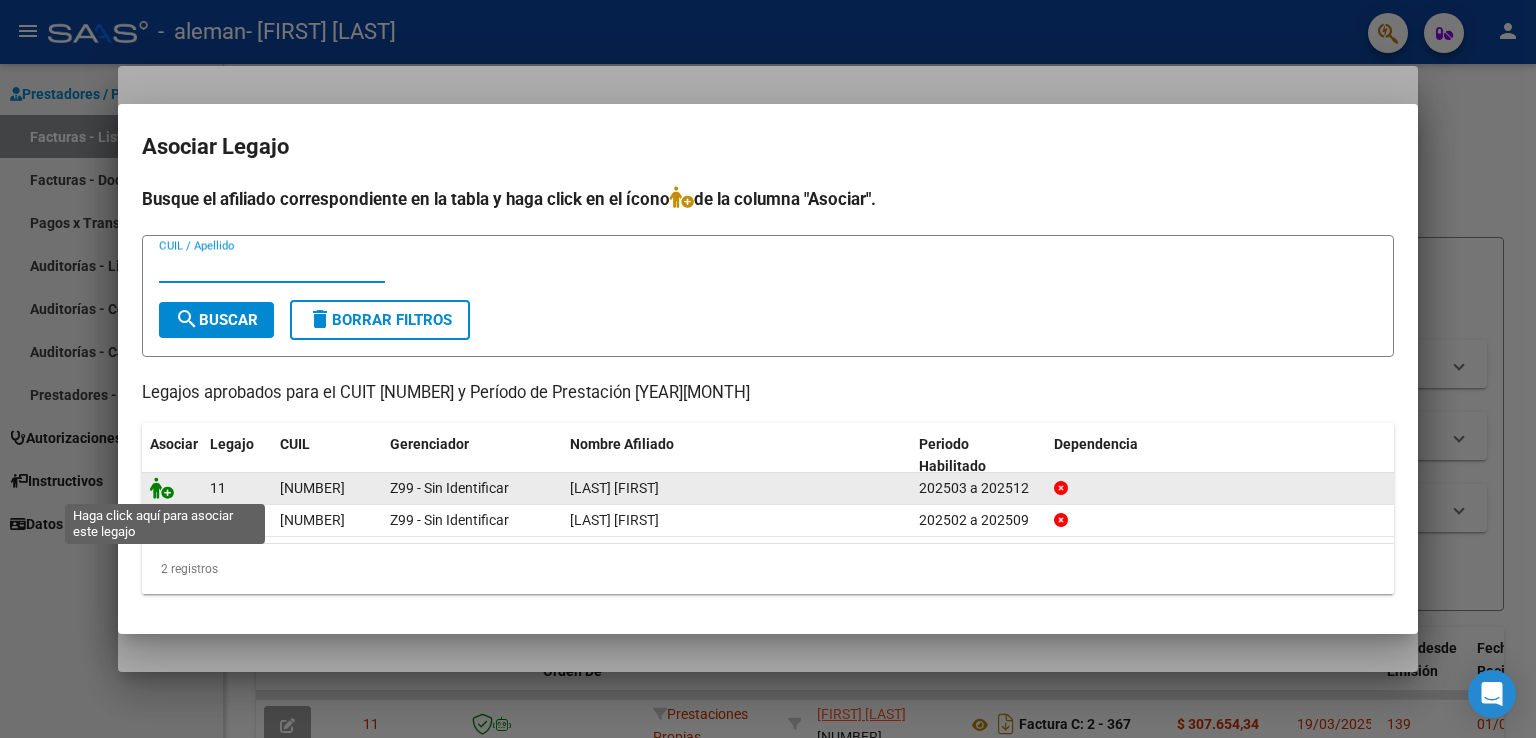 click 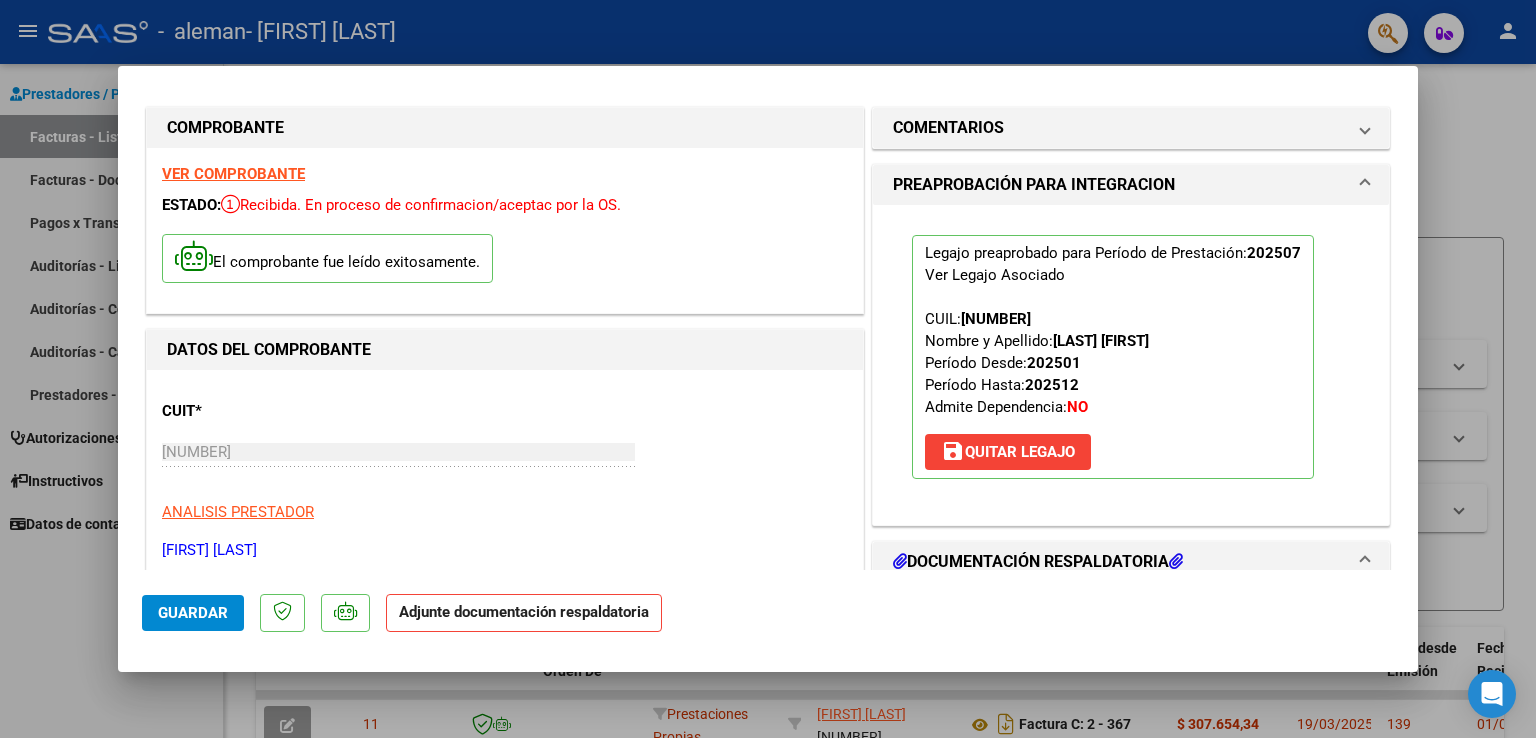 scroll, scrollTop: 8, scrollLeft: 0, axis: vertical 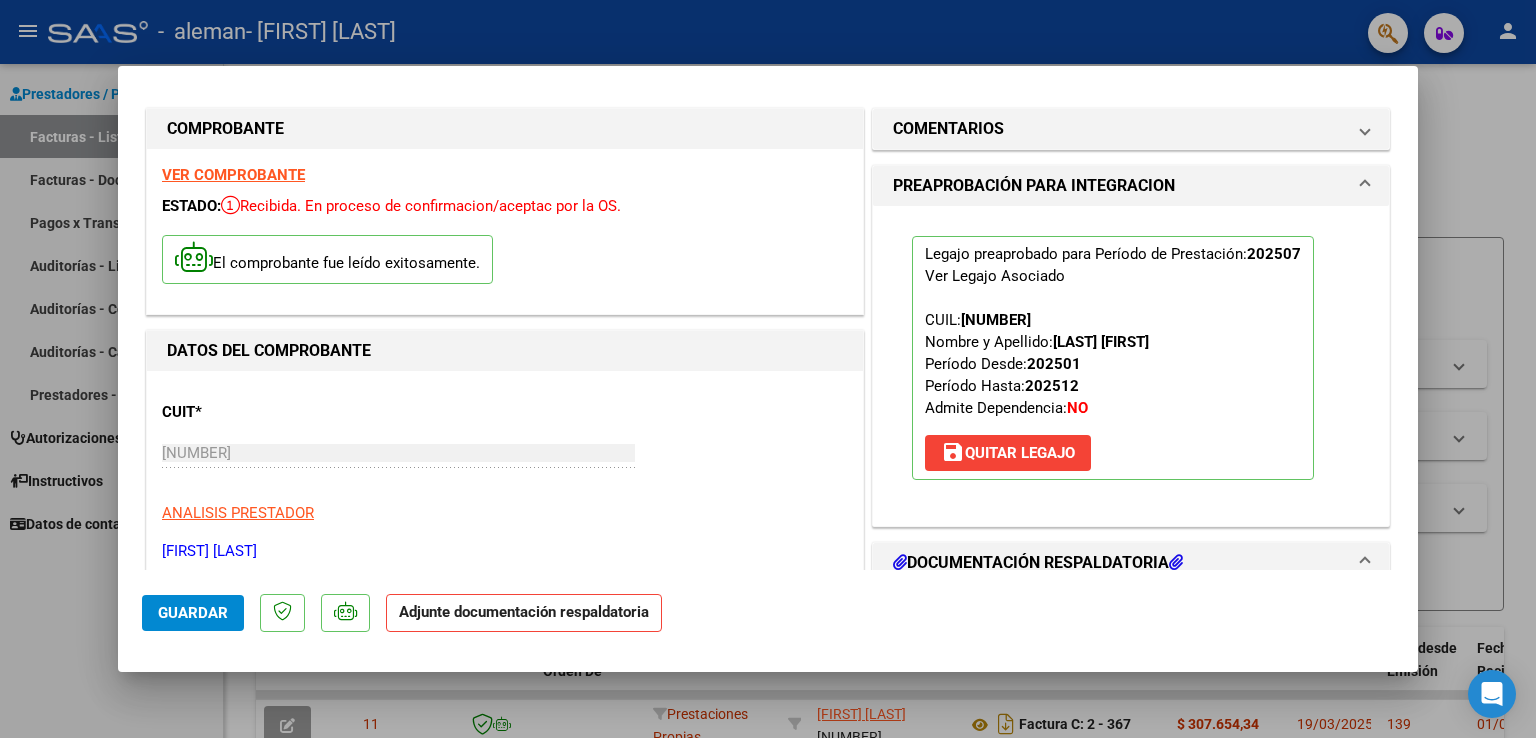 click on "Guardar" 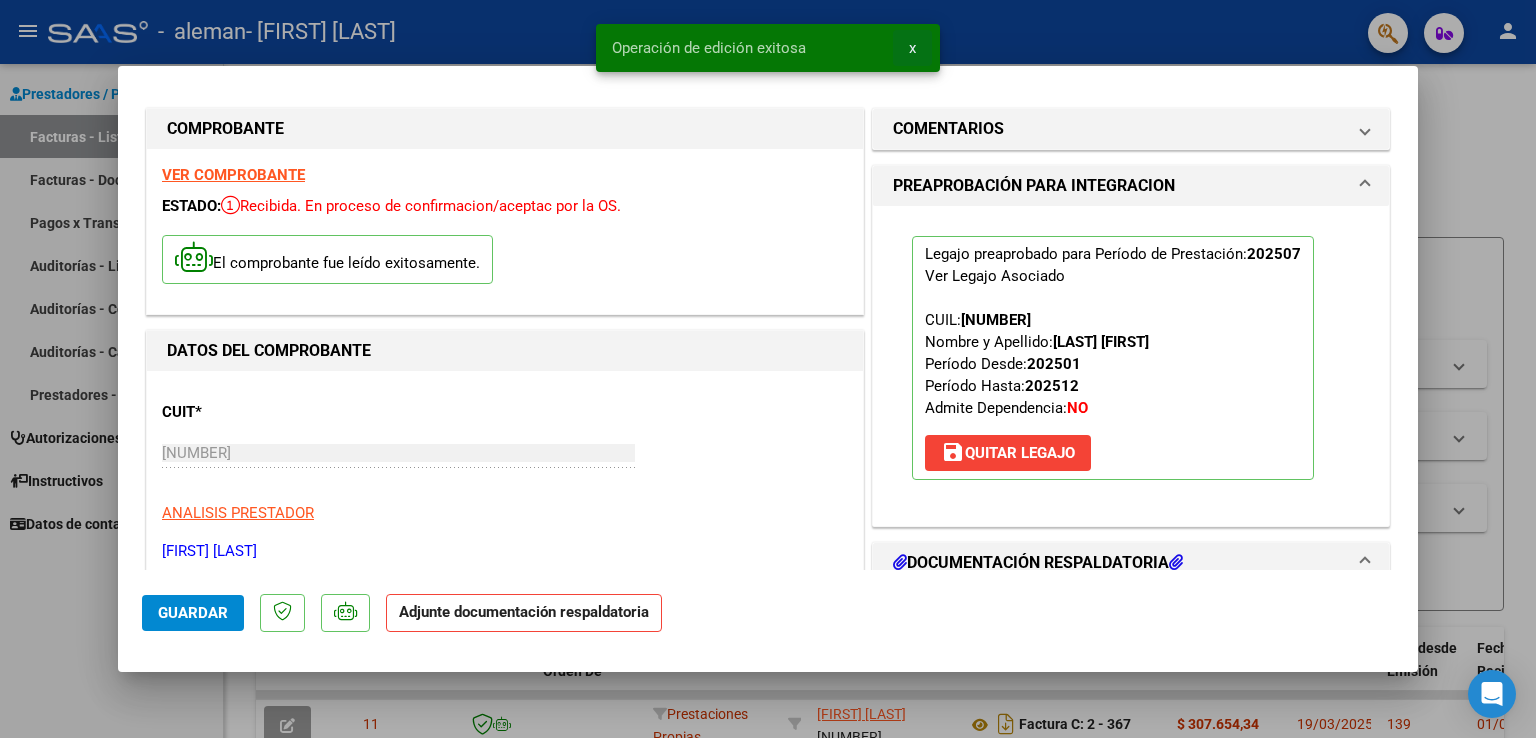 click on "x" at bounding box center [912, 48] 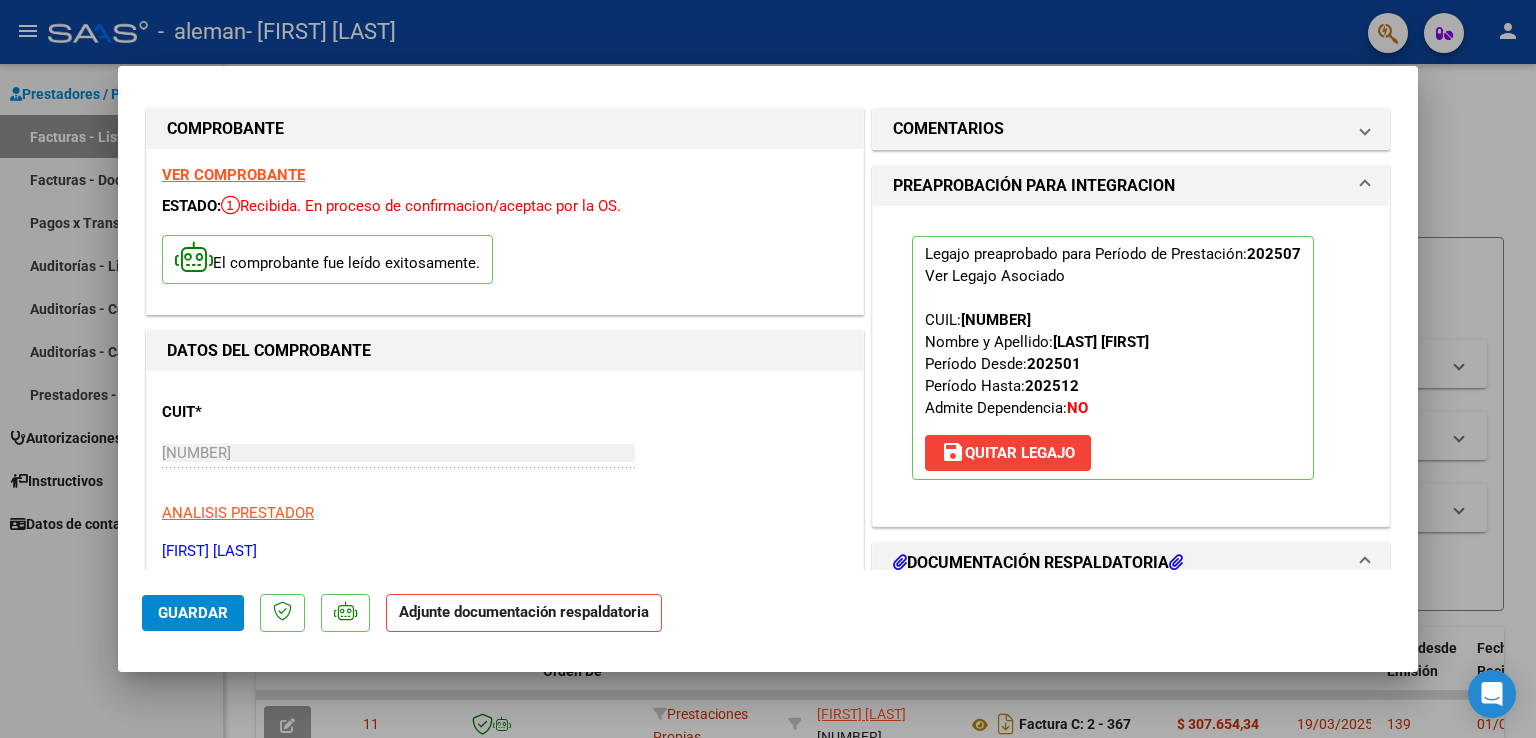 click at bounding box center (768, 369) 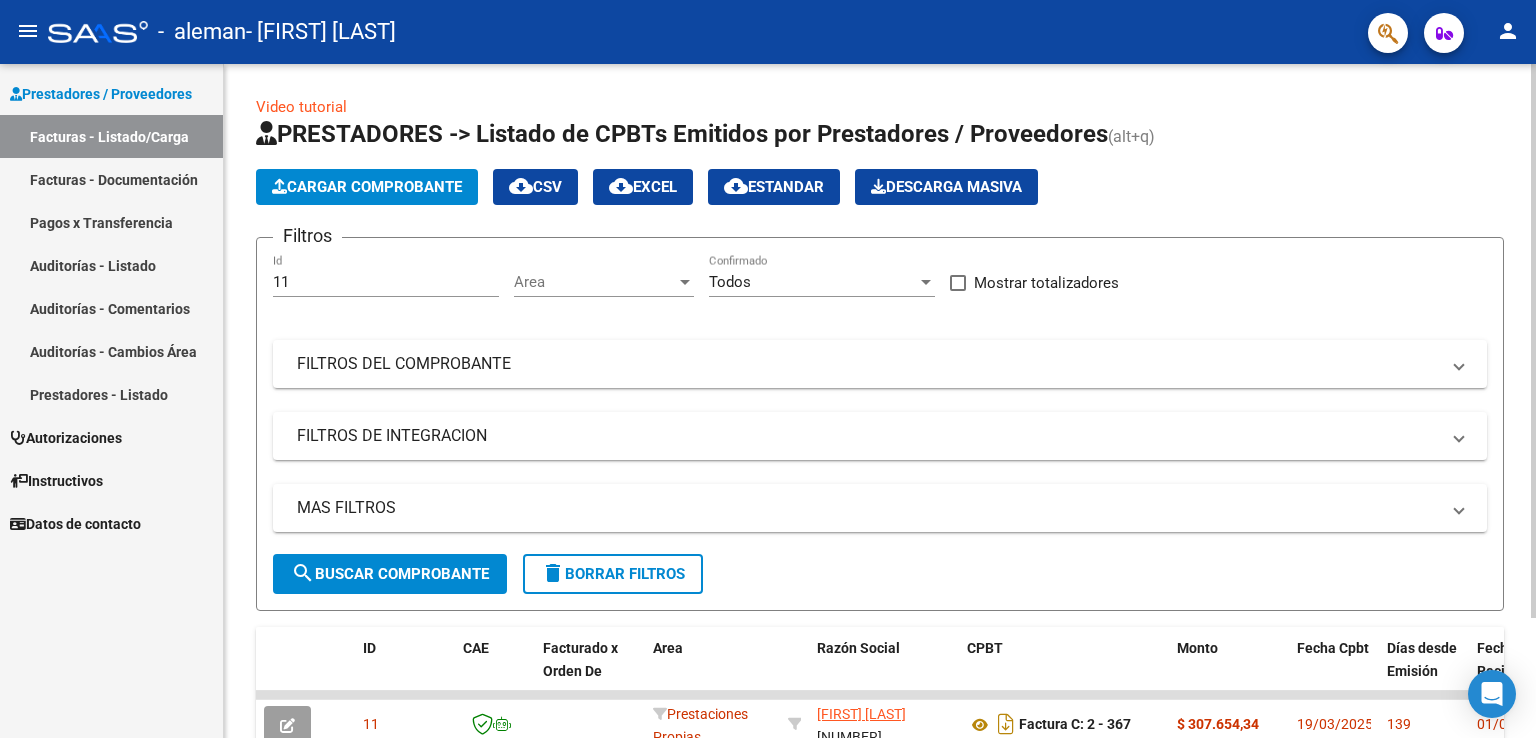 click on "Cargar Comprobante" 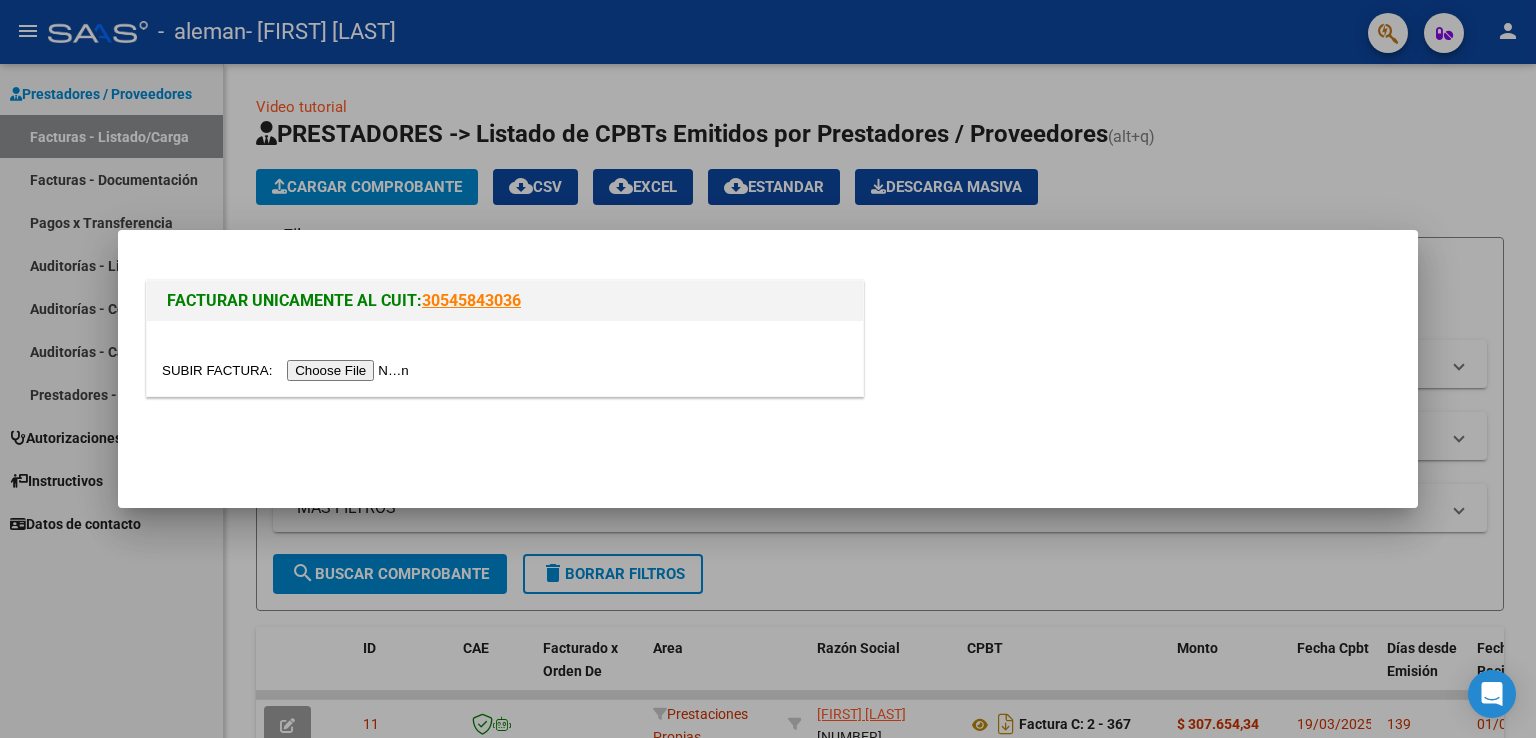 click at bounding box center [288, 370] 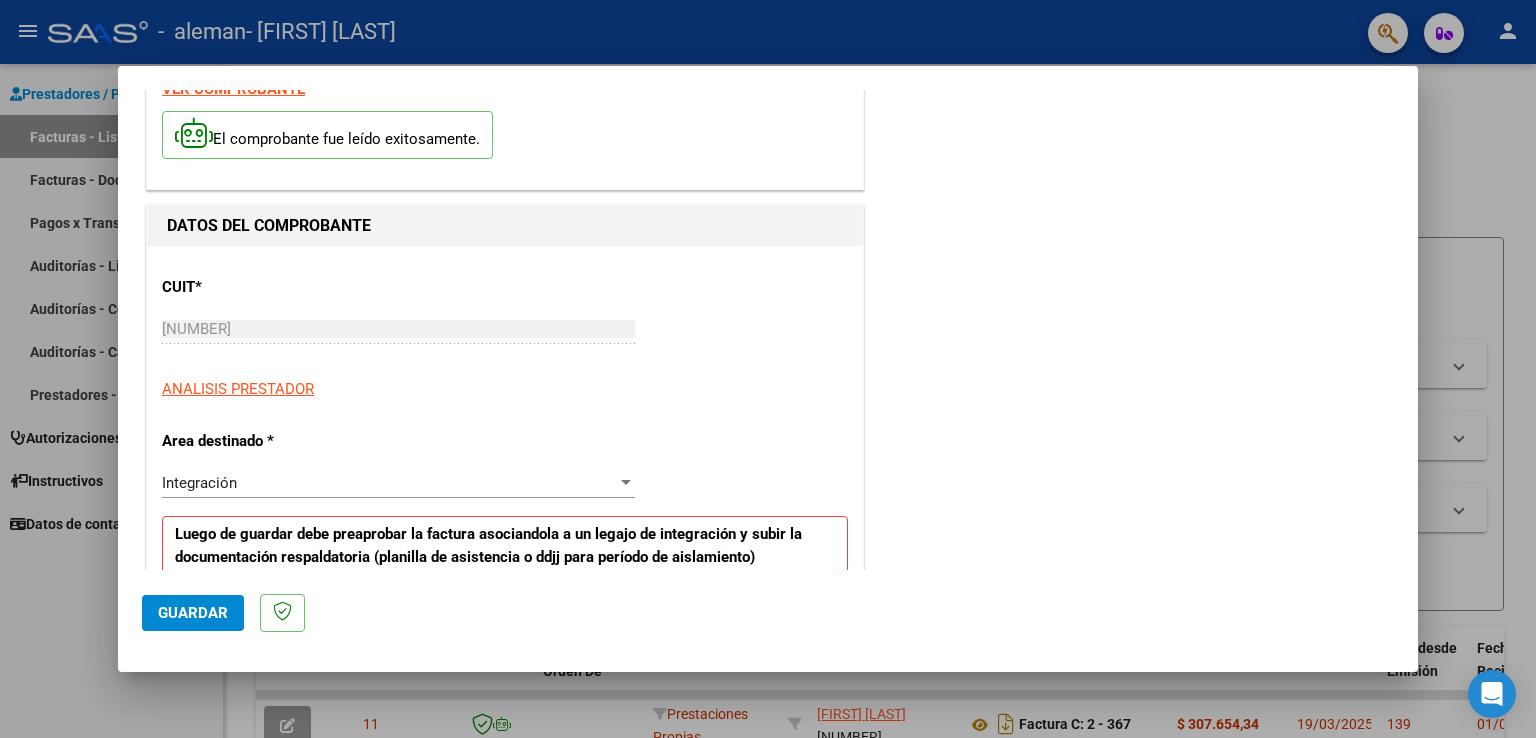 scroll, scrollTop: 300, scrollLeft: 0, axis: vertical 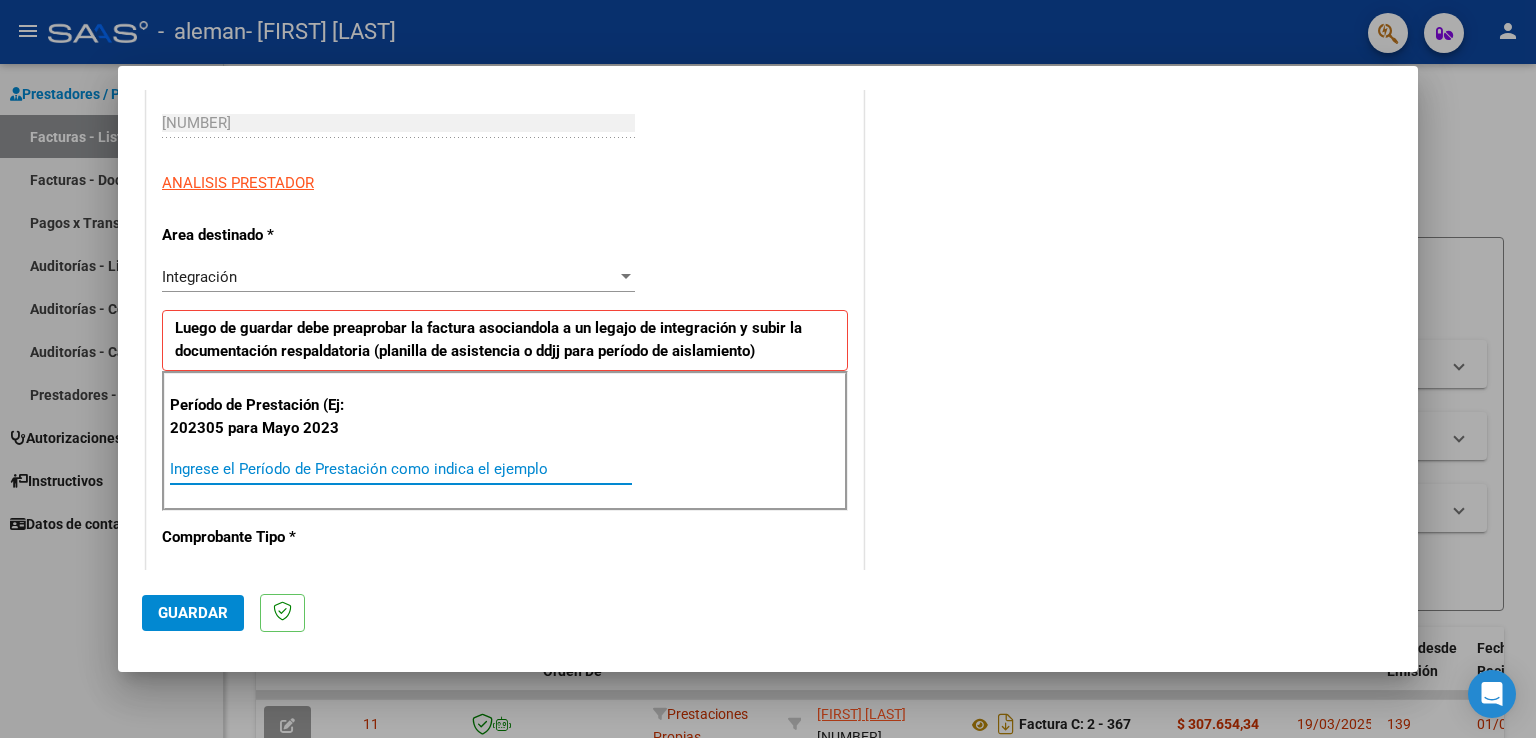 click on "Ingrese el Período de Prestación como indica el ejemplo" at bounding box center (401, 469) 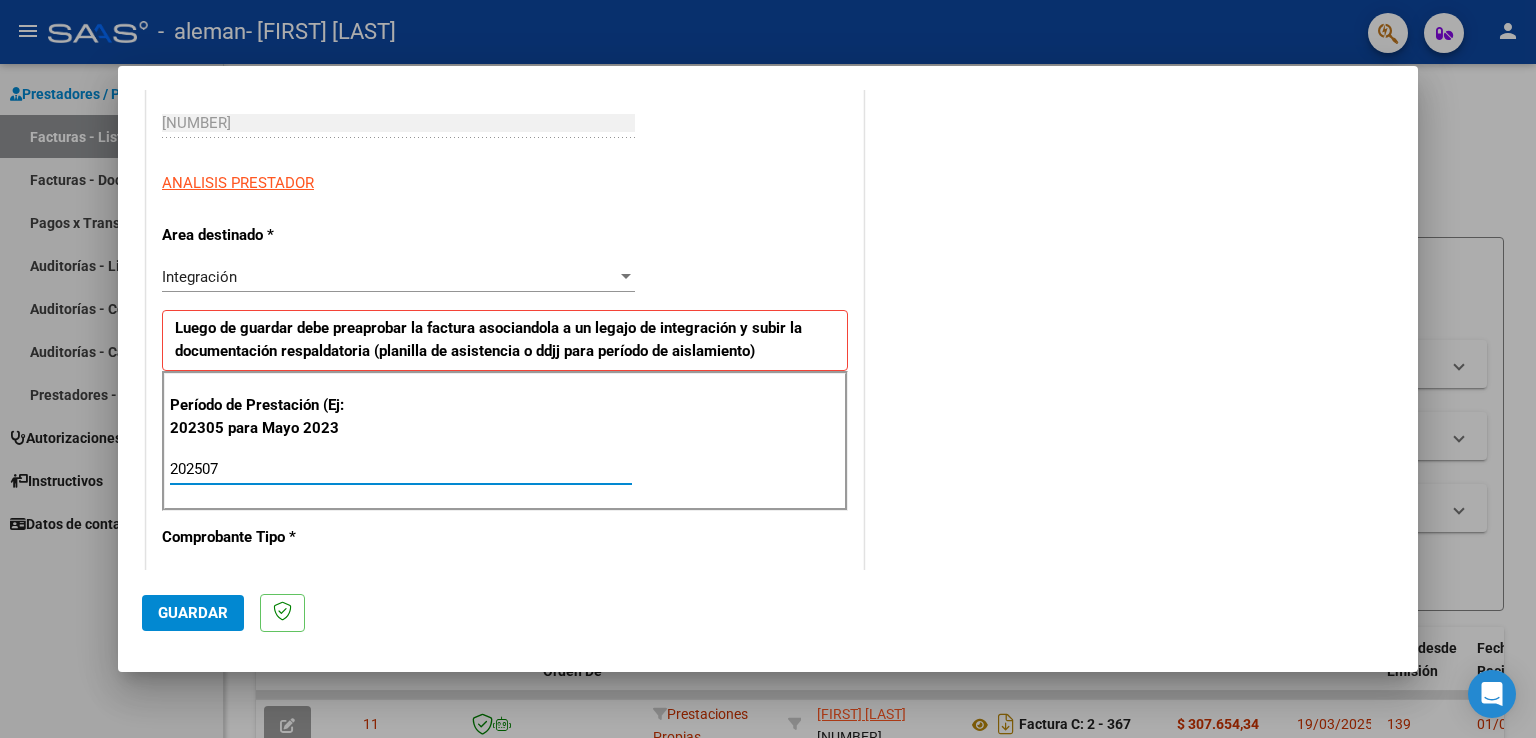 type on "202507" 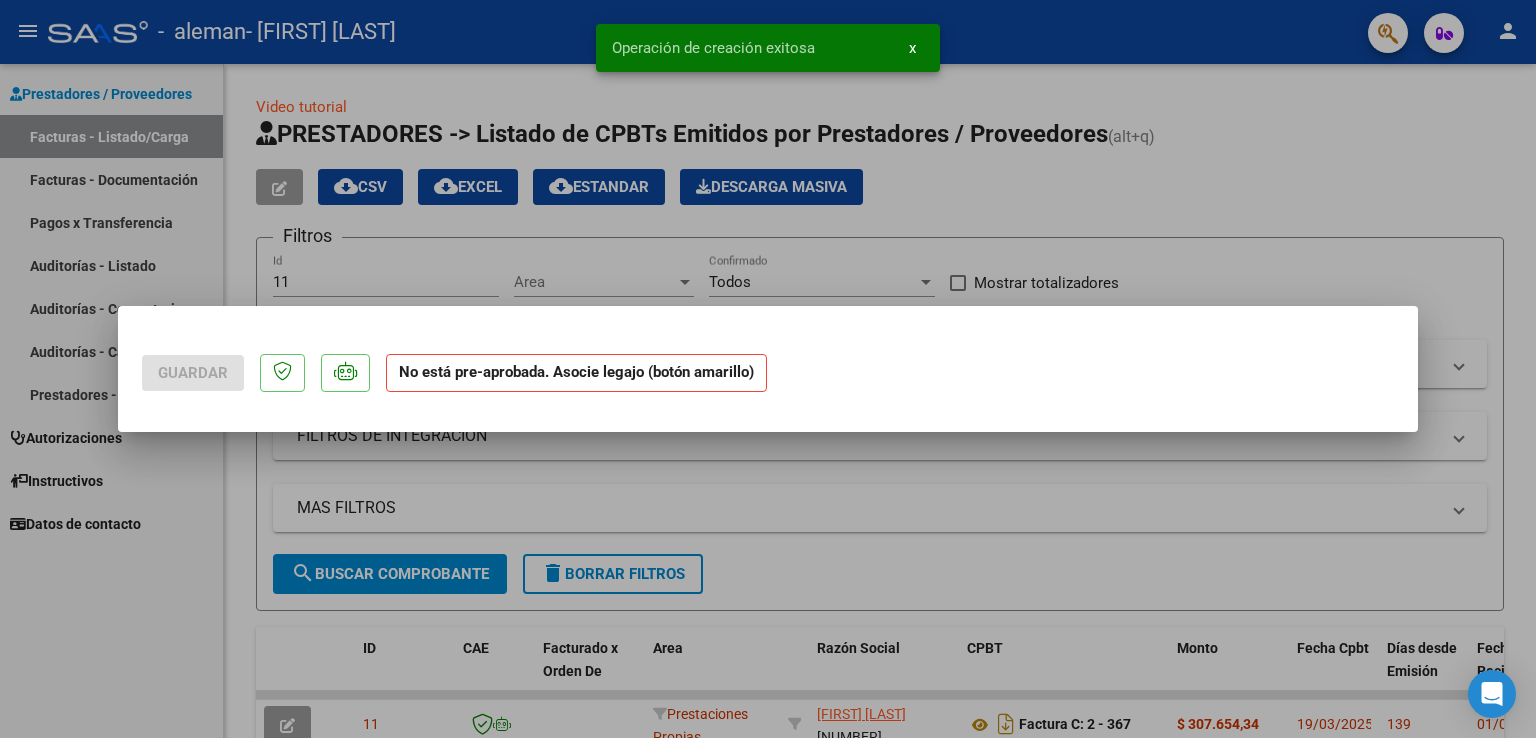 scroll, scrollTop: 0, scrollLeft: 0, axis: both 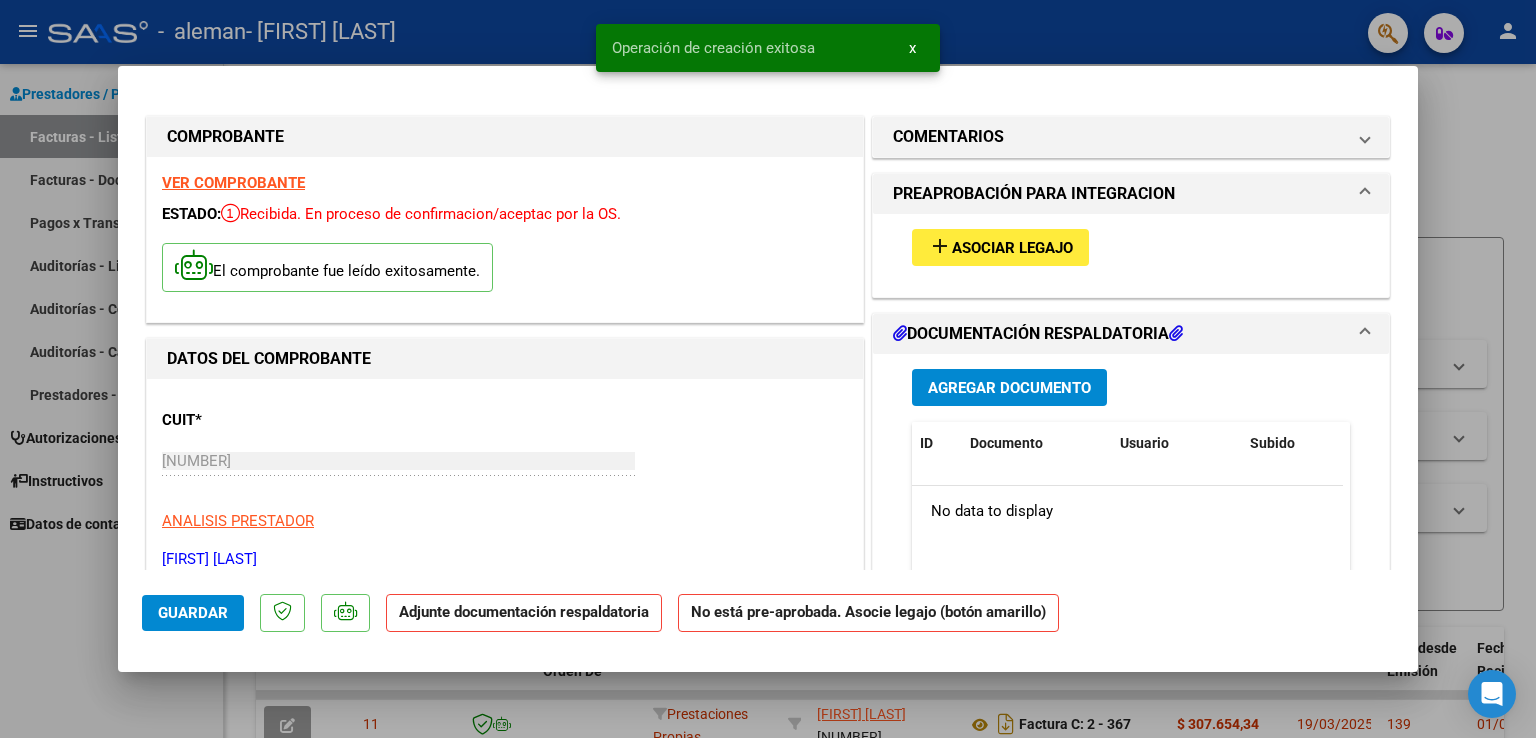 click on "add" at bounding box center [940, 246] 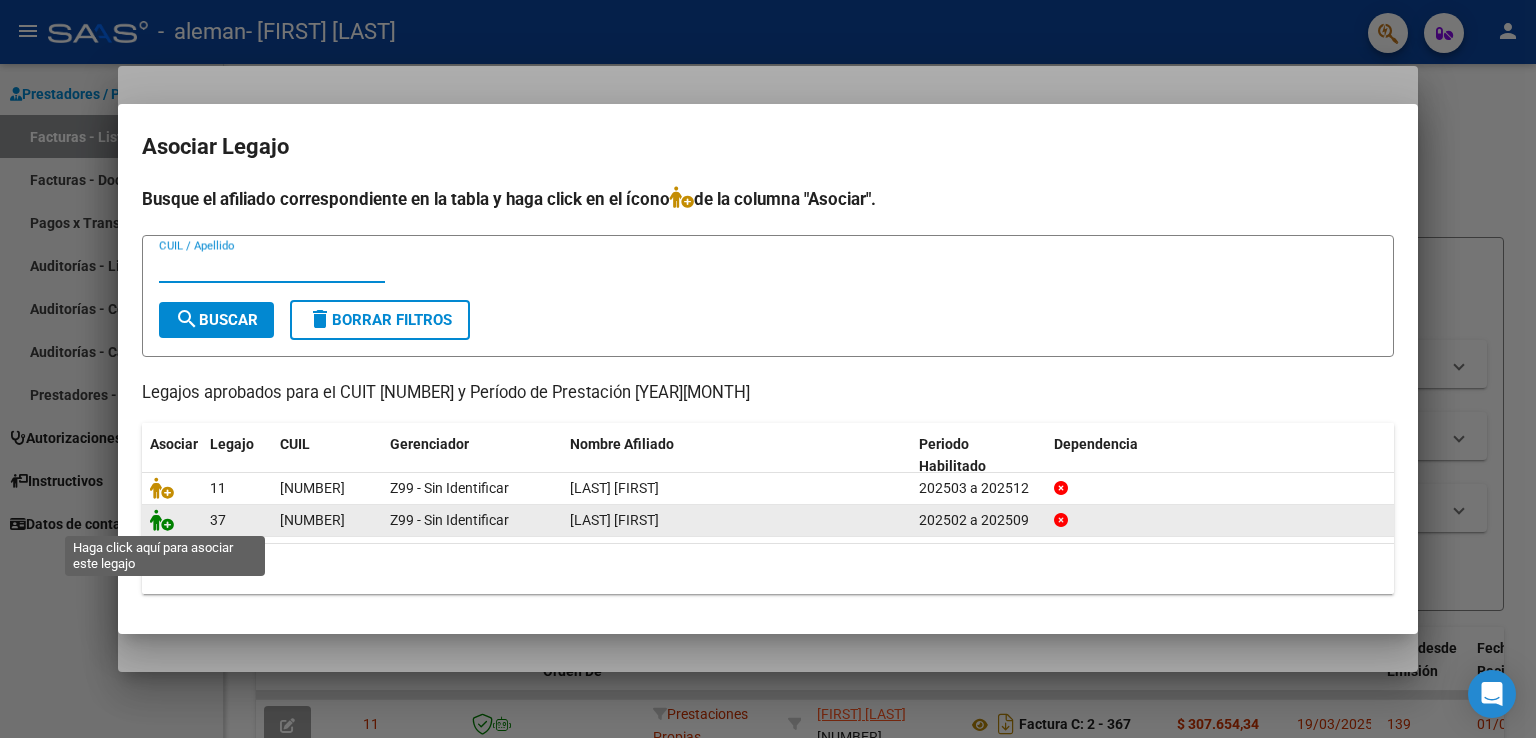 click 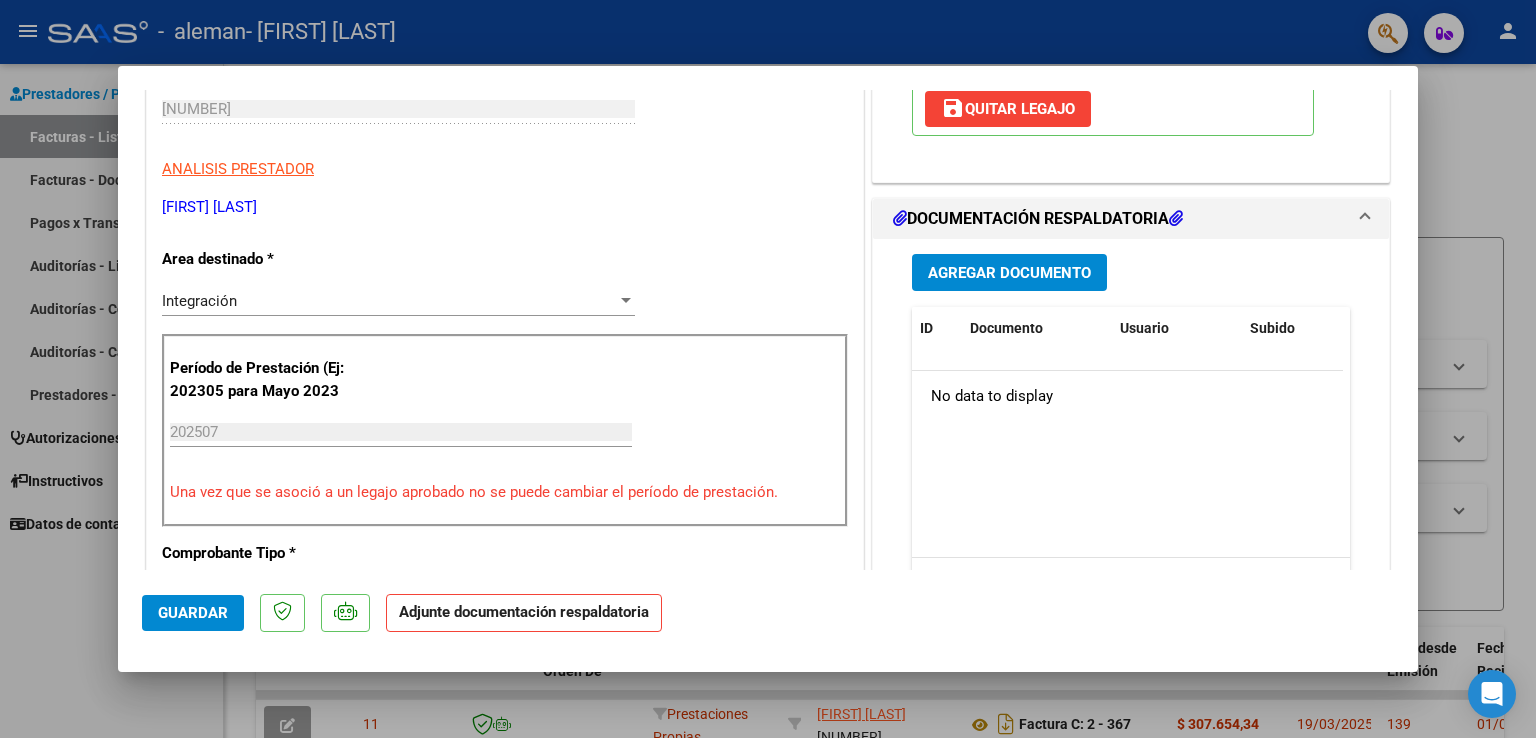 scroll, scrollTop: 400, scrollLeft: 0, axis: vertical 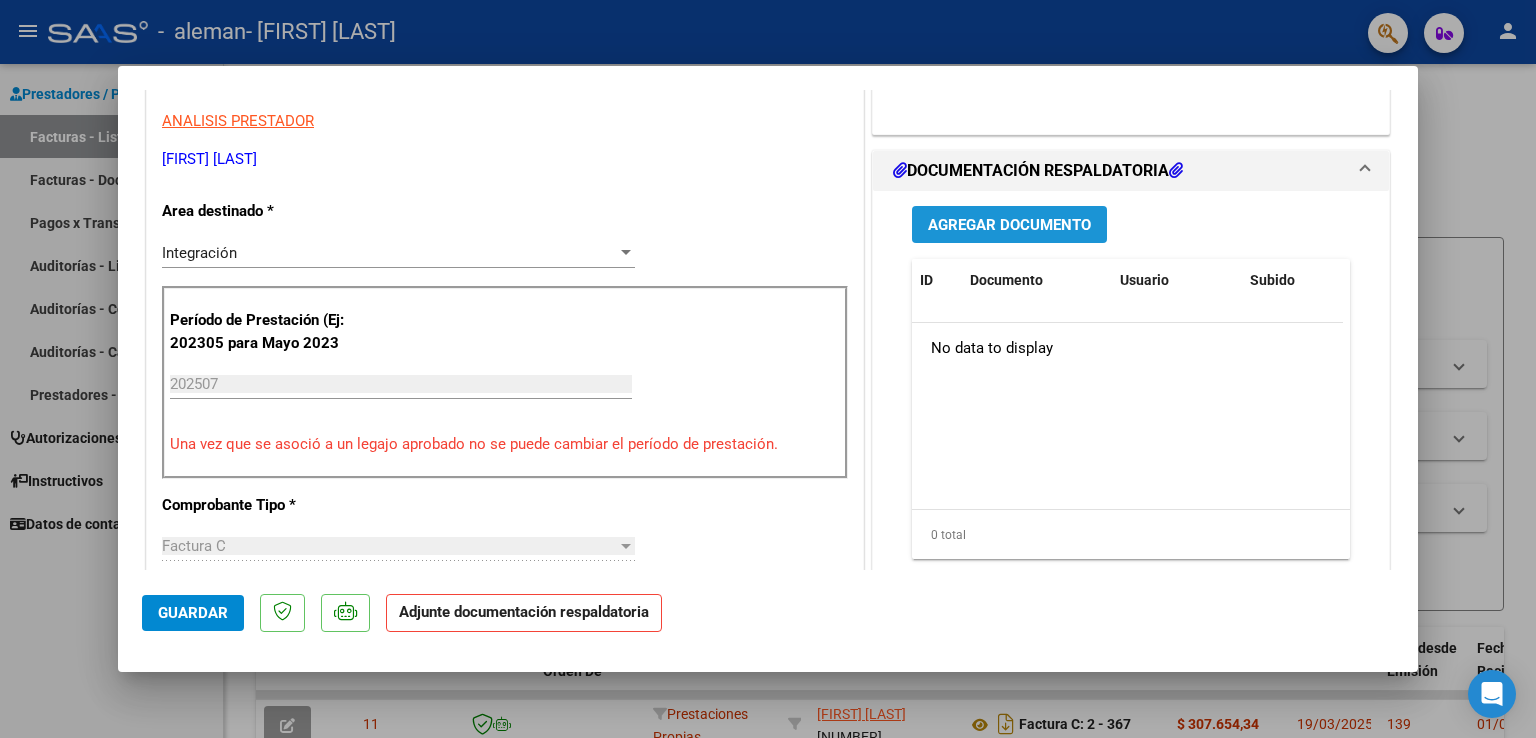 click on "Agregar Documento" at bounding box center [1009, 225] 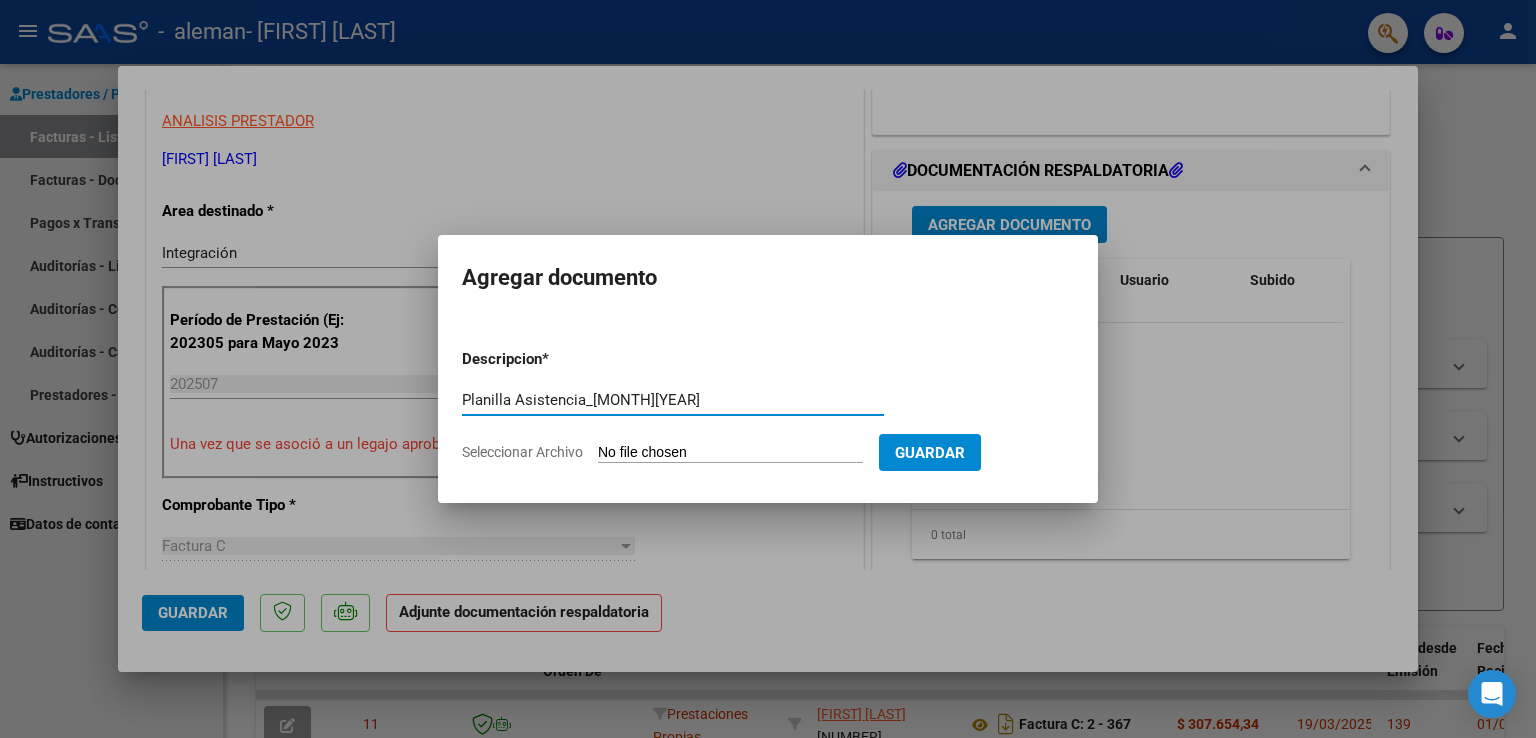 type on "Planilla Asistencia_[MONTH][YEAR]" 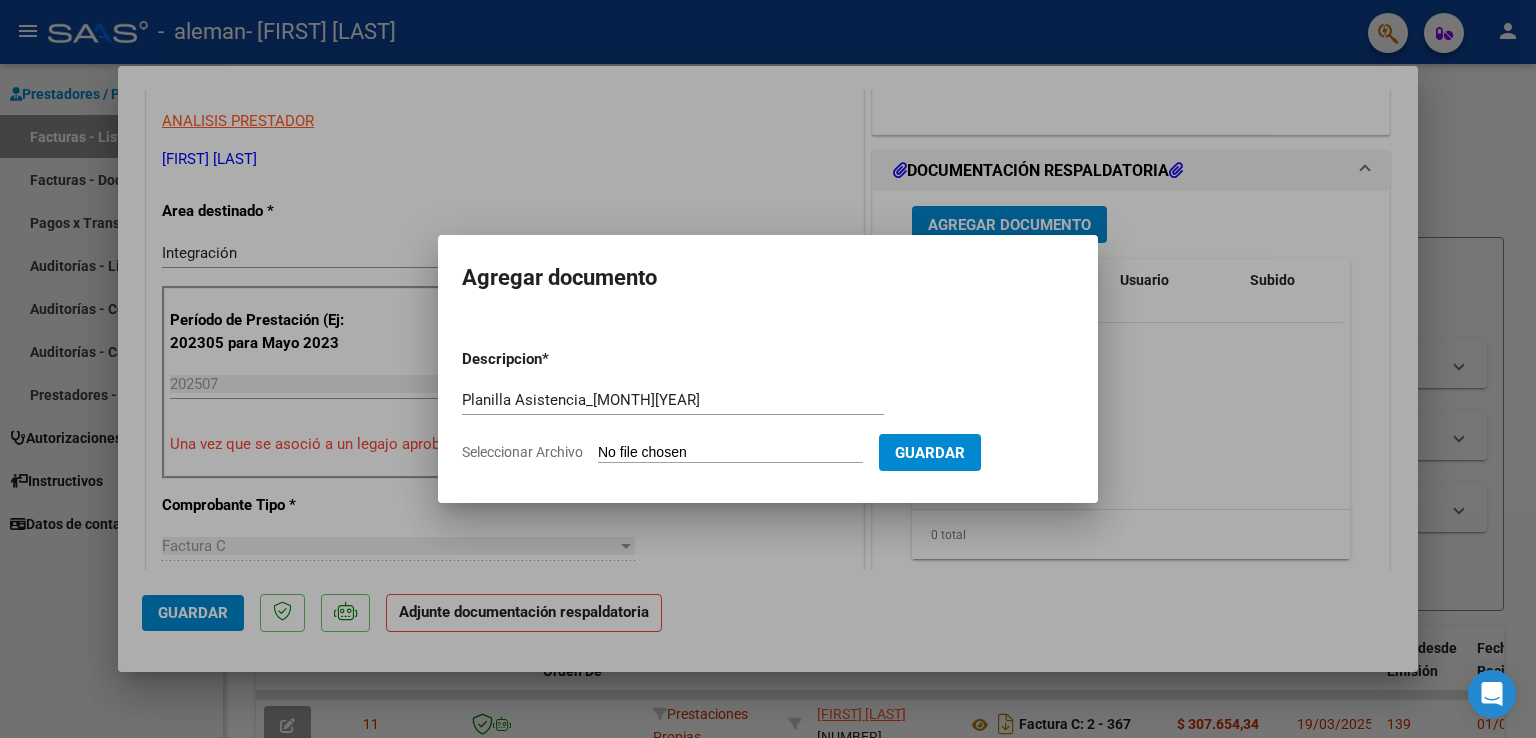 type on "C:\fakepath\Planilla Asistencia_[FIRST]_[LAST]_[MONTH]_[YEAR].pdf" 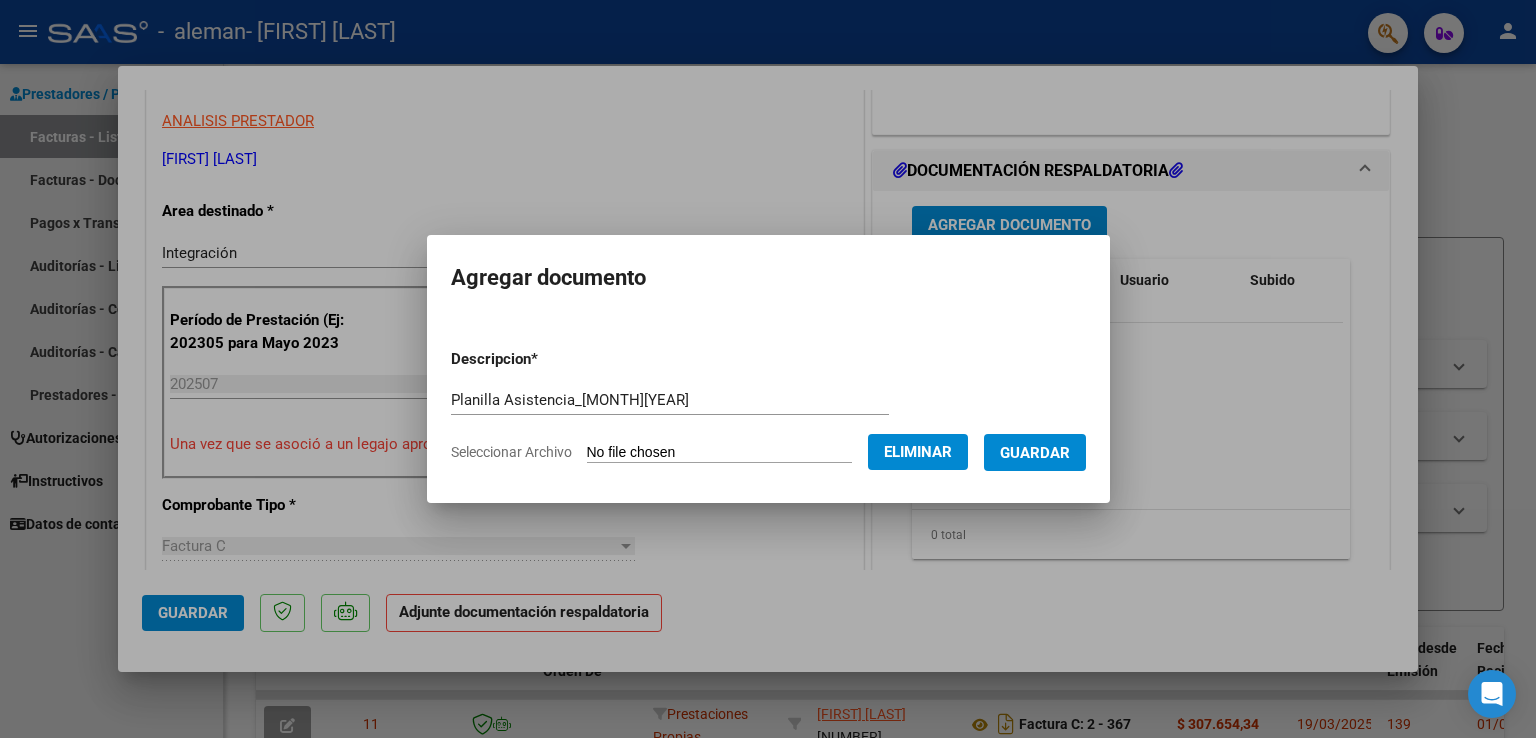 click on "Planilla Asistencia_[MONTH][YEAR]" at bounding box center [670, 400] 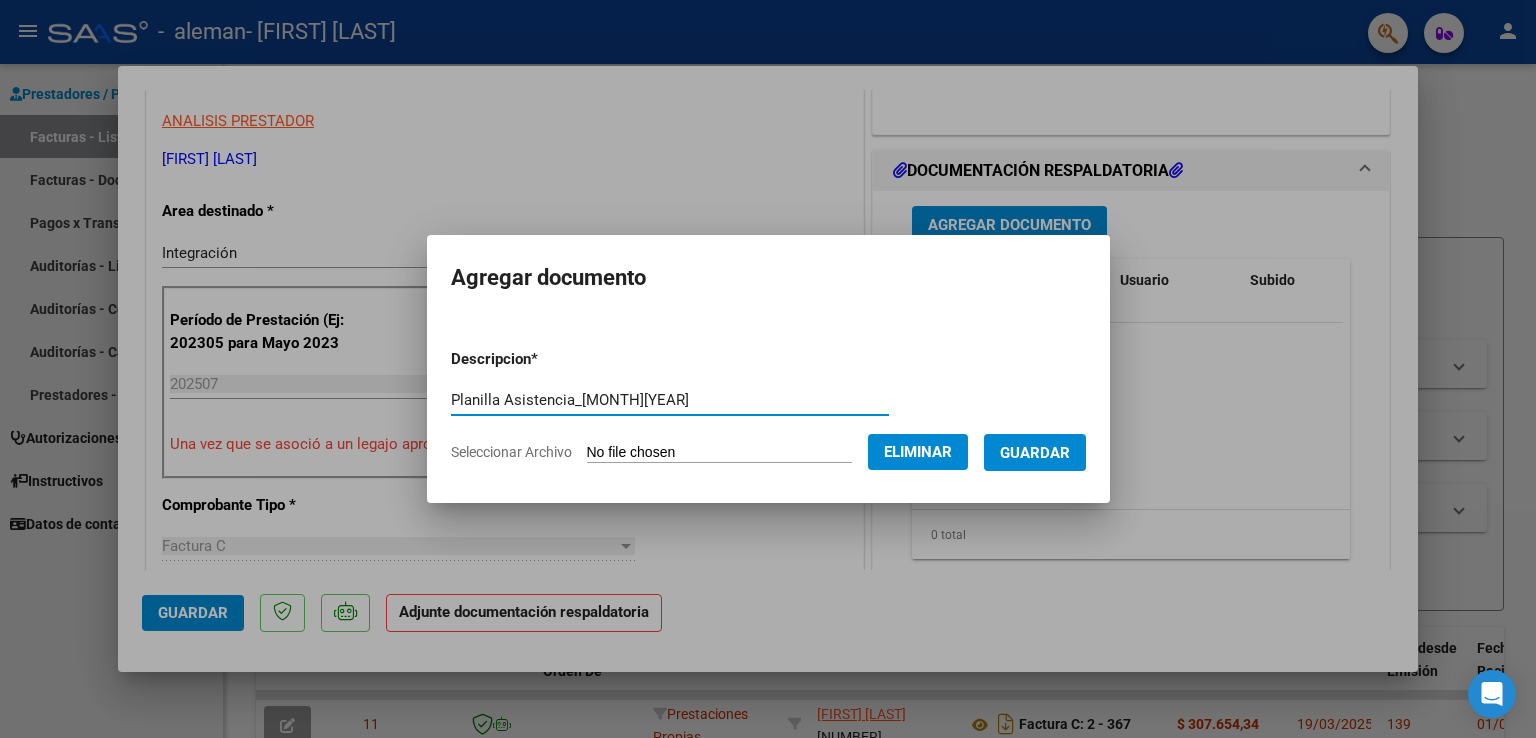 drag, startPoint x: 644, startPoint y: 400, endPoint x: 416, endPoint y: 399, distance: 228.0022 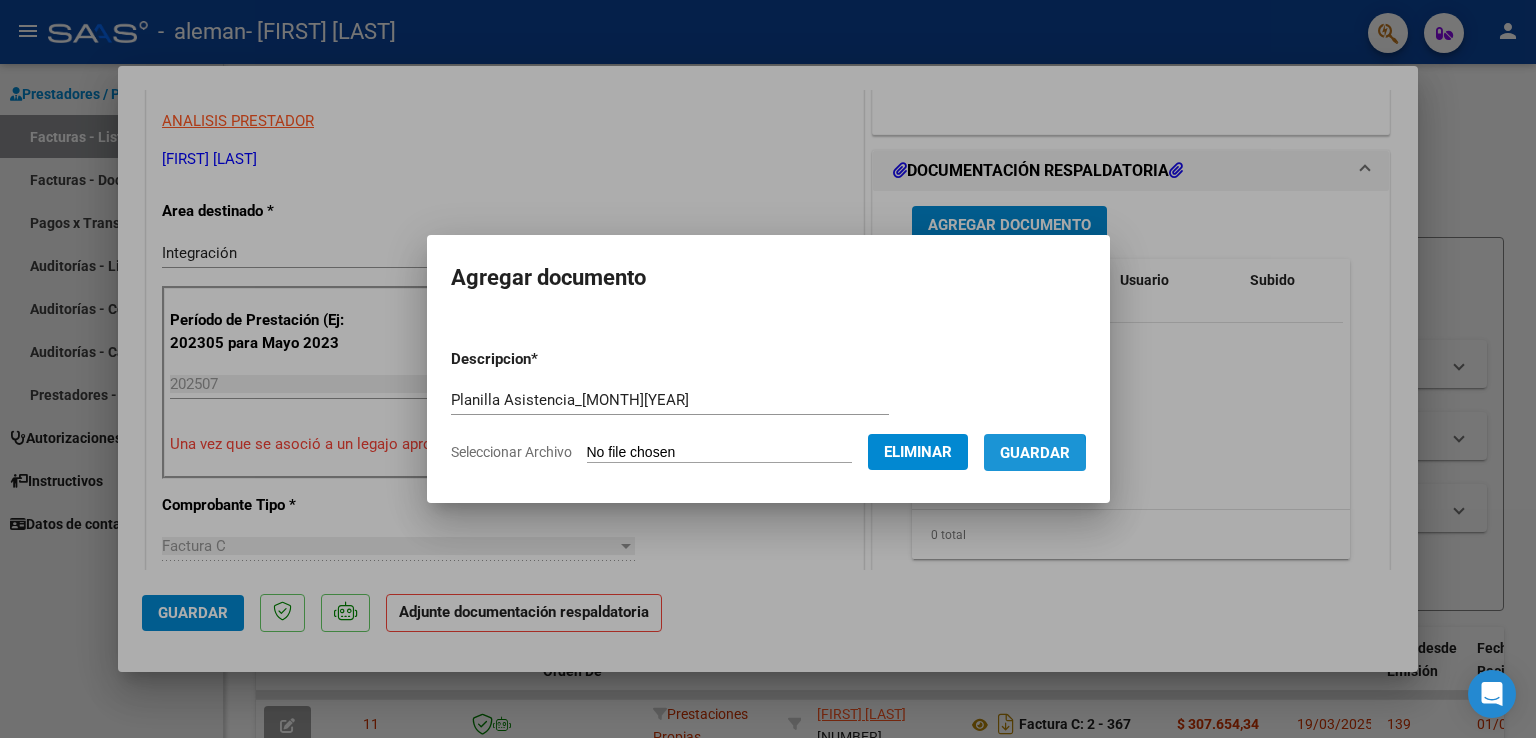click on "Guardar" at bounding box center (1035, 453) 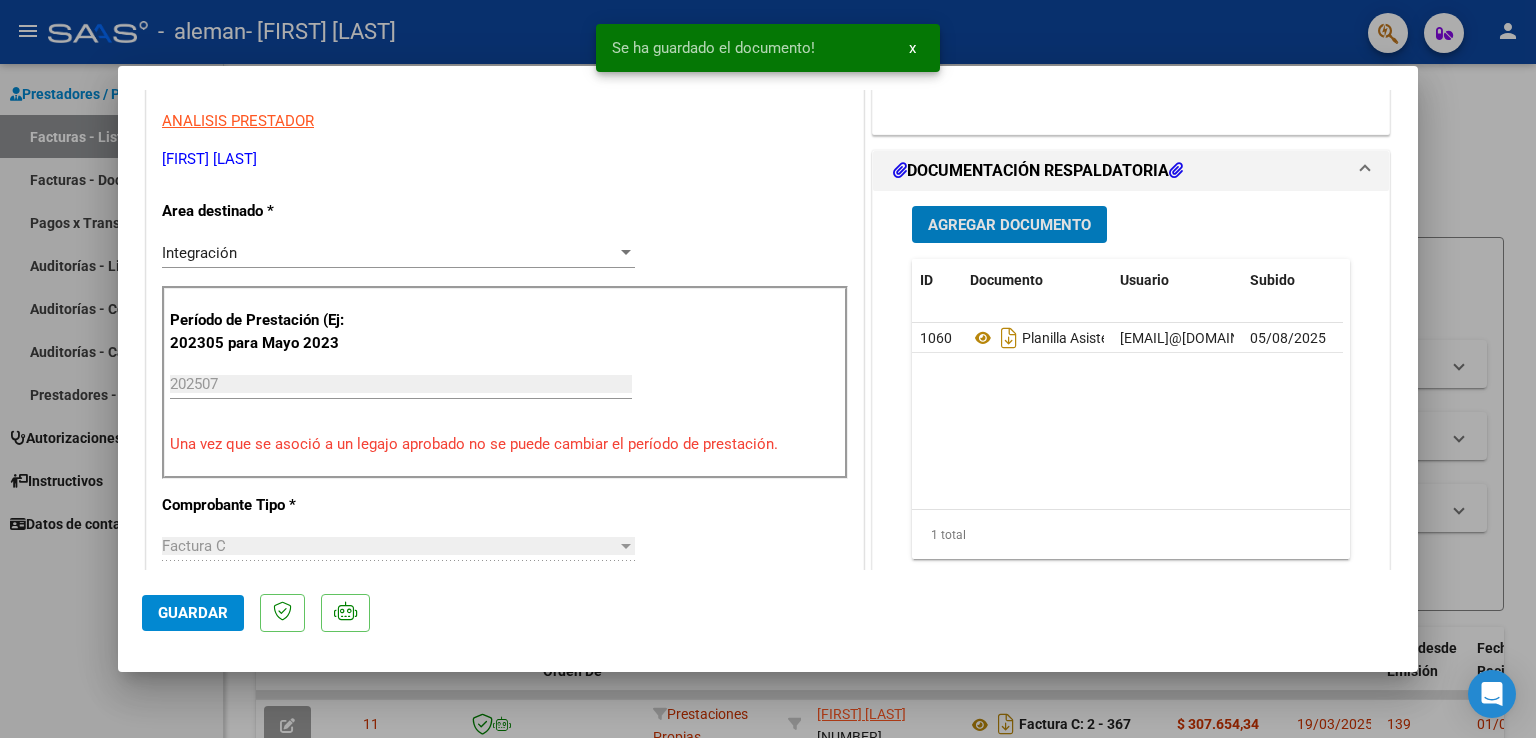 click on "Guardar" 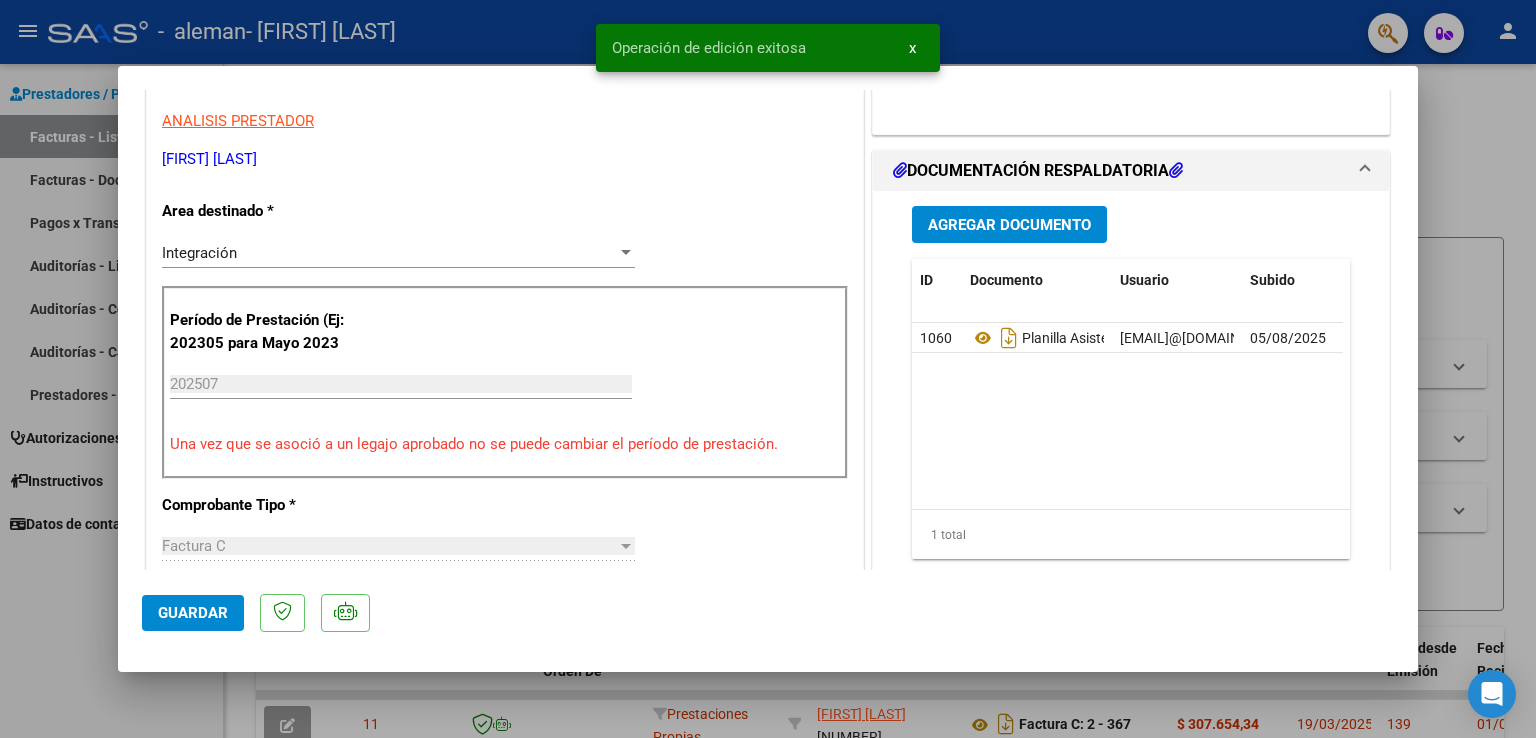 click on "x" at bounding box center [912, 48] 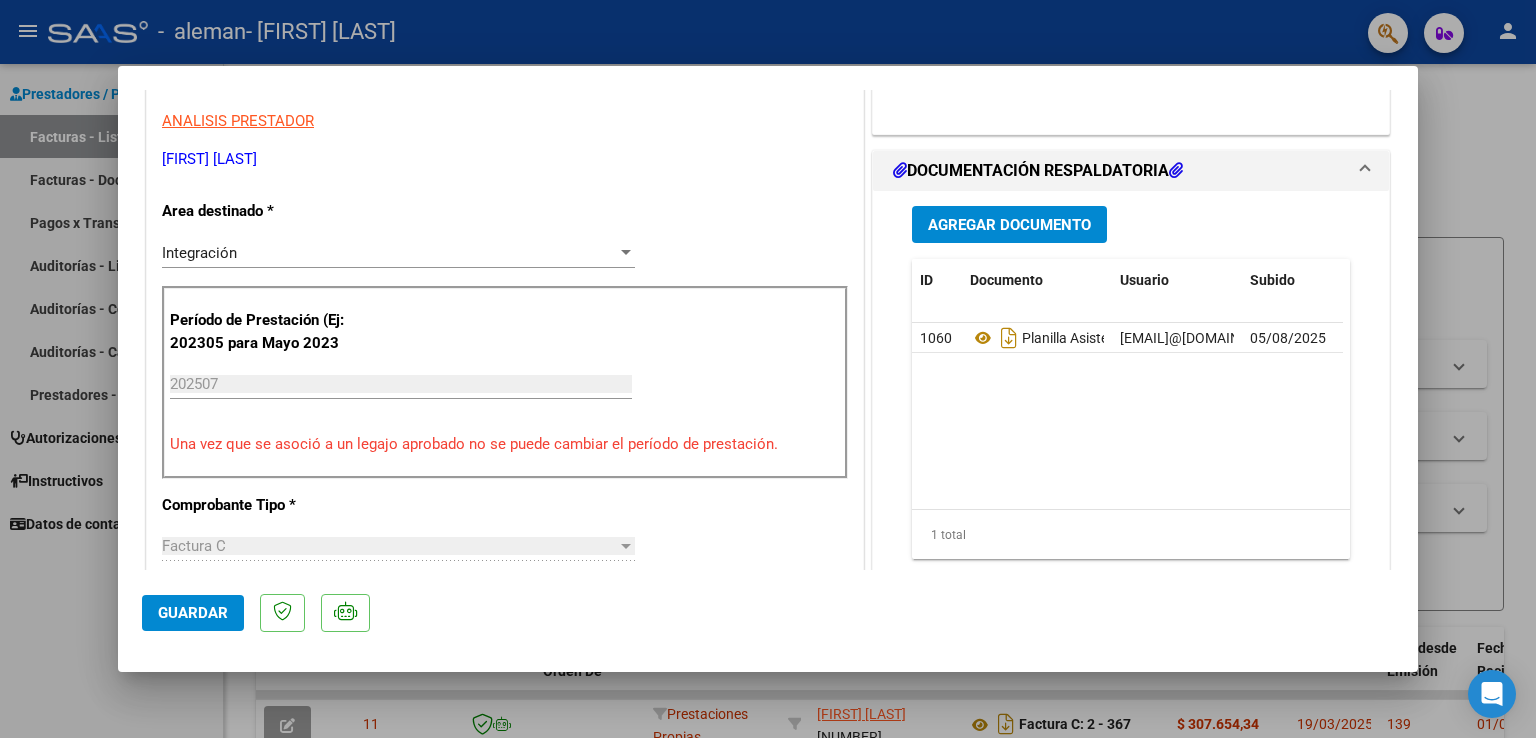 click at bounding box center (768, 369) 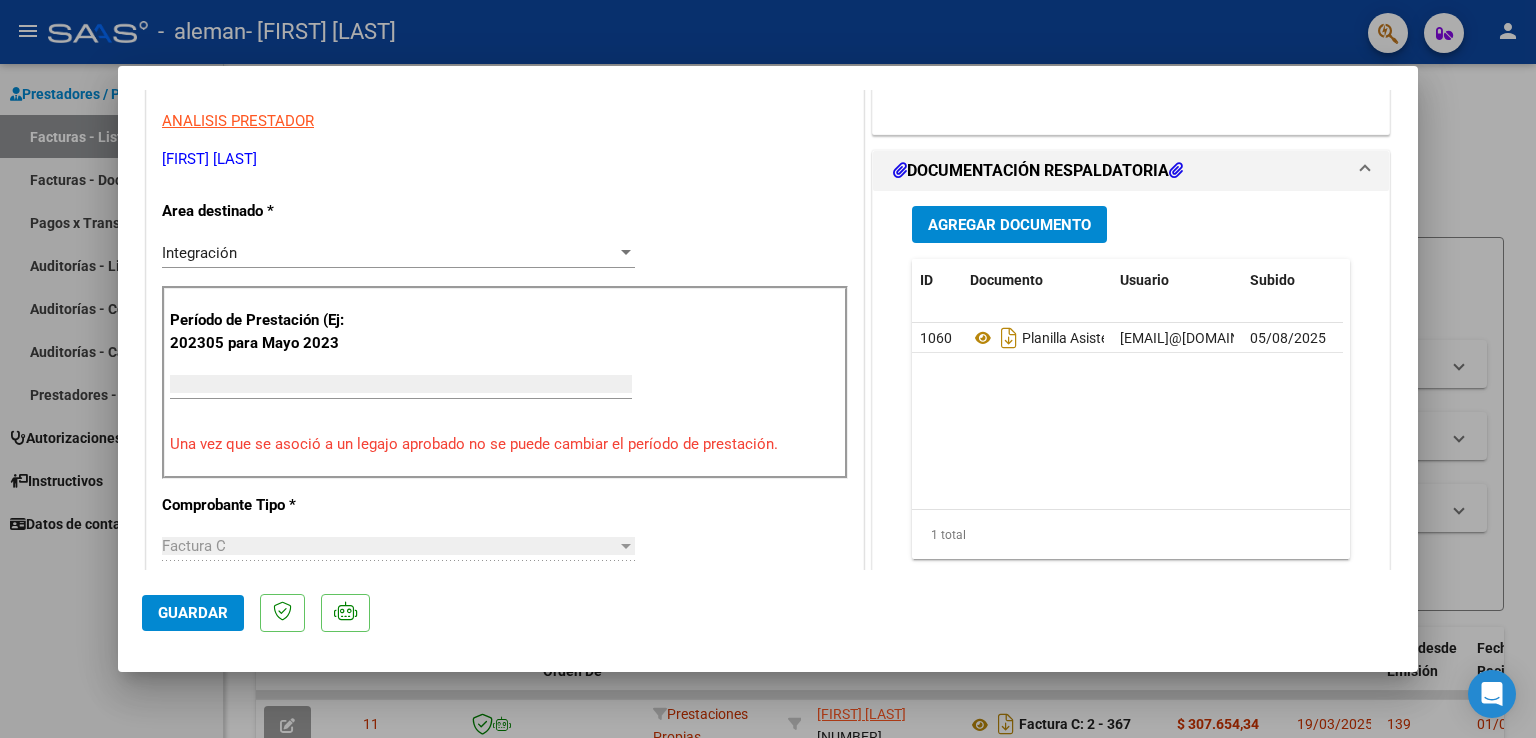 scroll, scrollTop: 0, scrollLeft: 0, axis: both 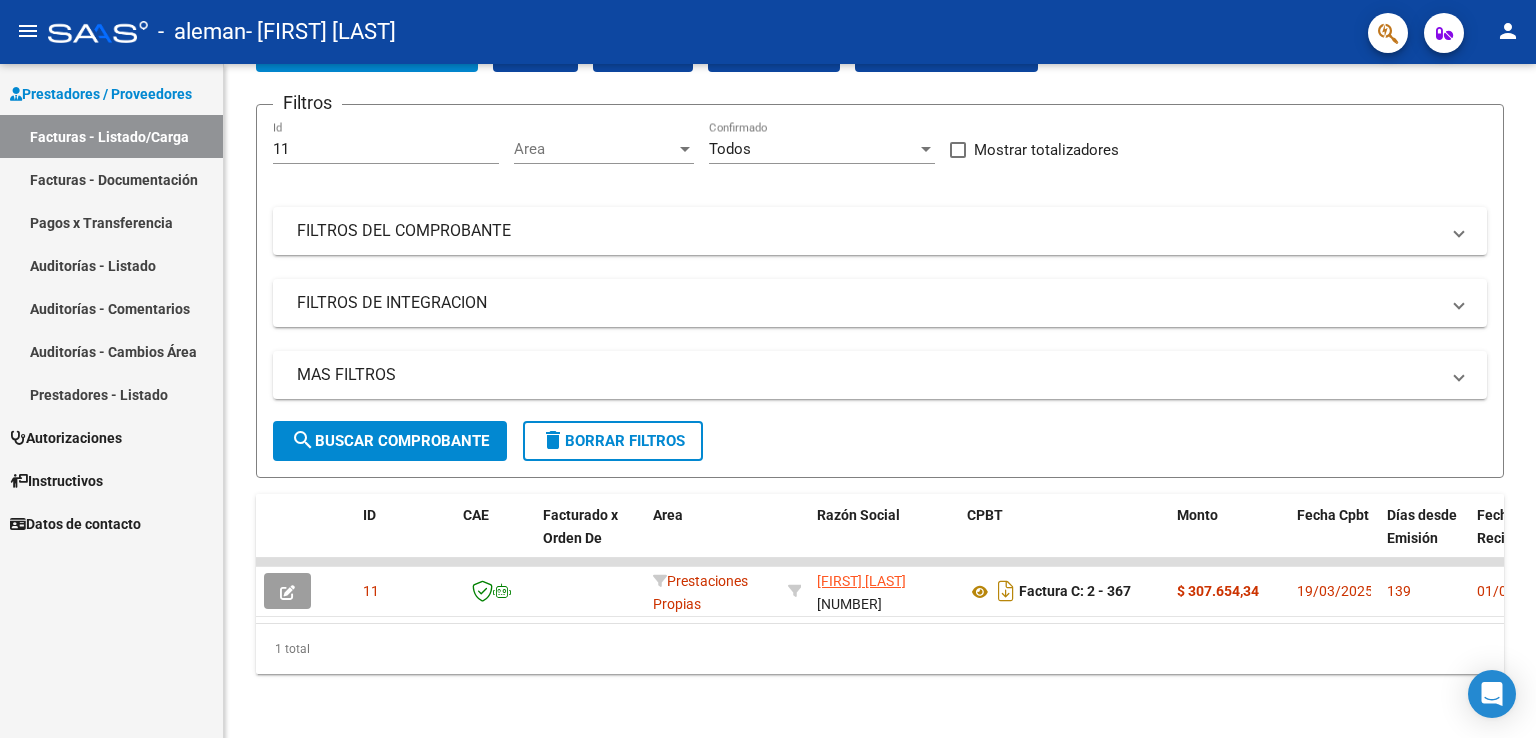 click on "Facturas - Documentación" at bounding box center [111, 179] 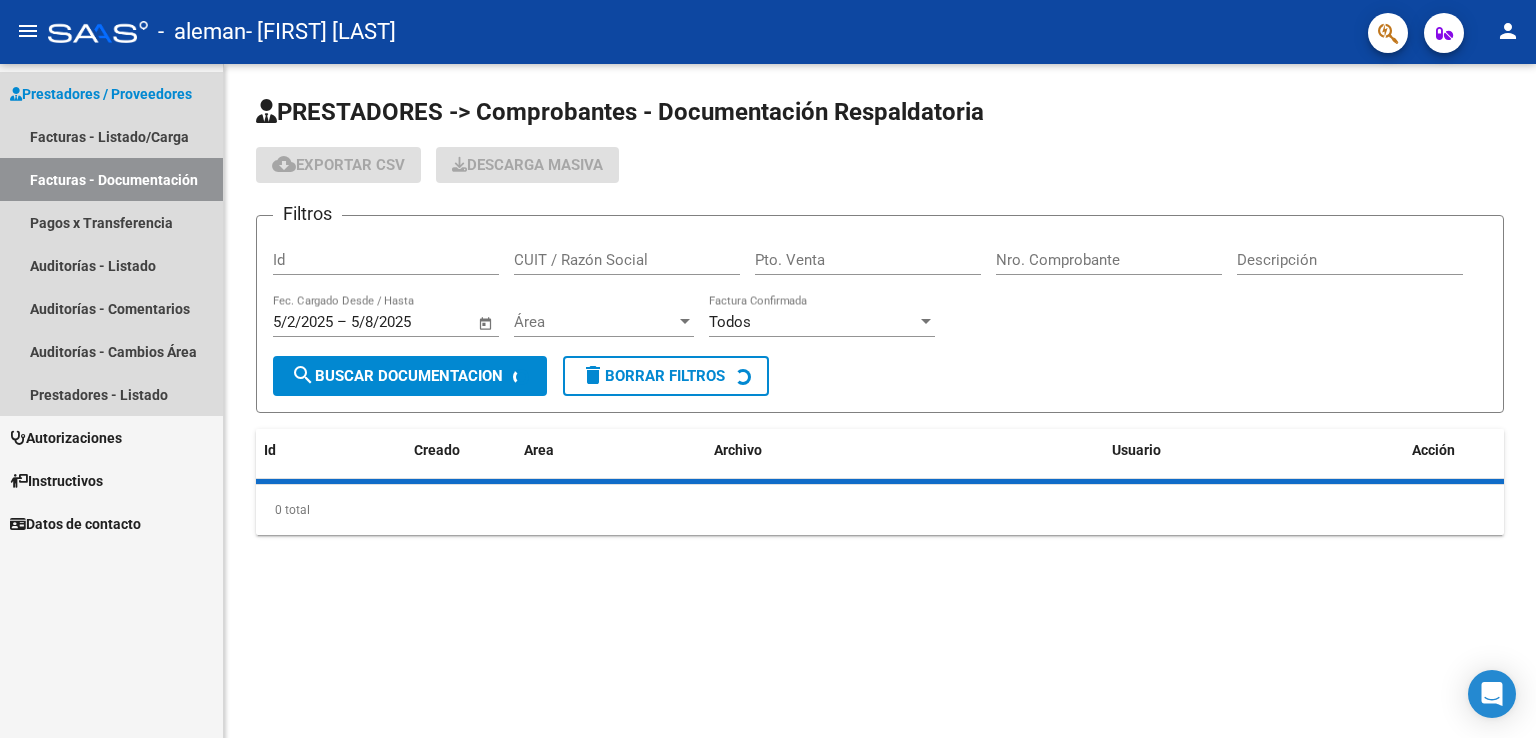 scroll, scrollTop: 0, scrollLeft: 0, axis: both 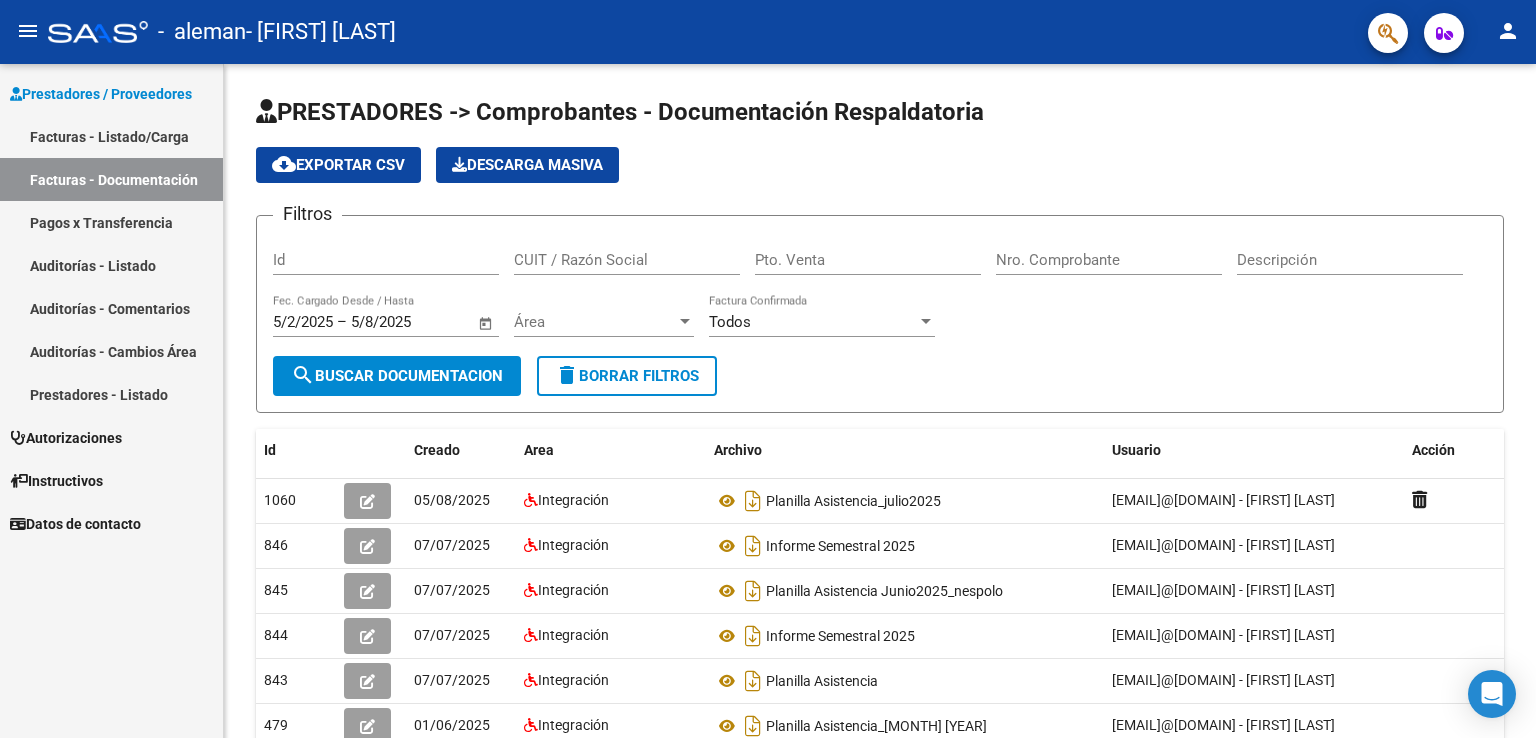 click on "Facturas - Listado/Carga" at bounding box center [111, 136] 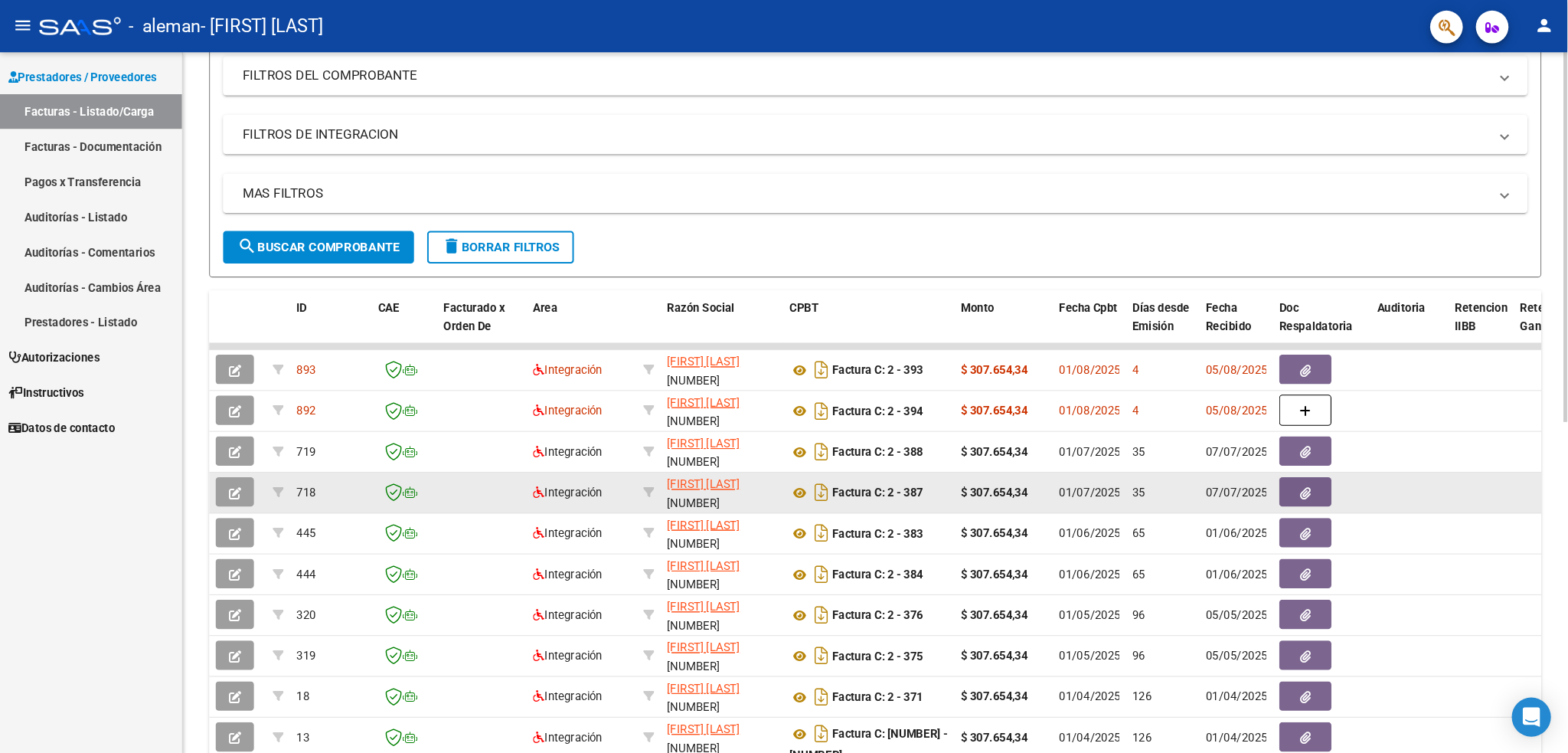 scroll, scrollTop: 208, scrollLeft: 0, axis: vertical 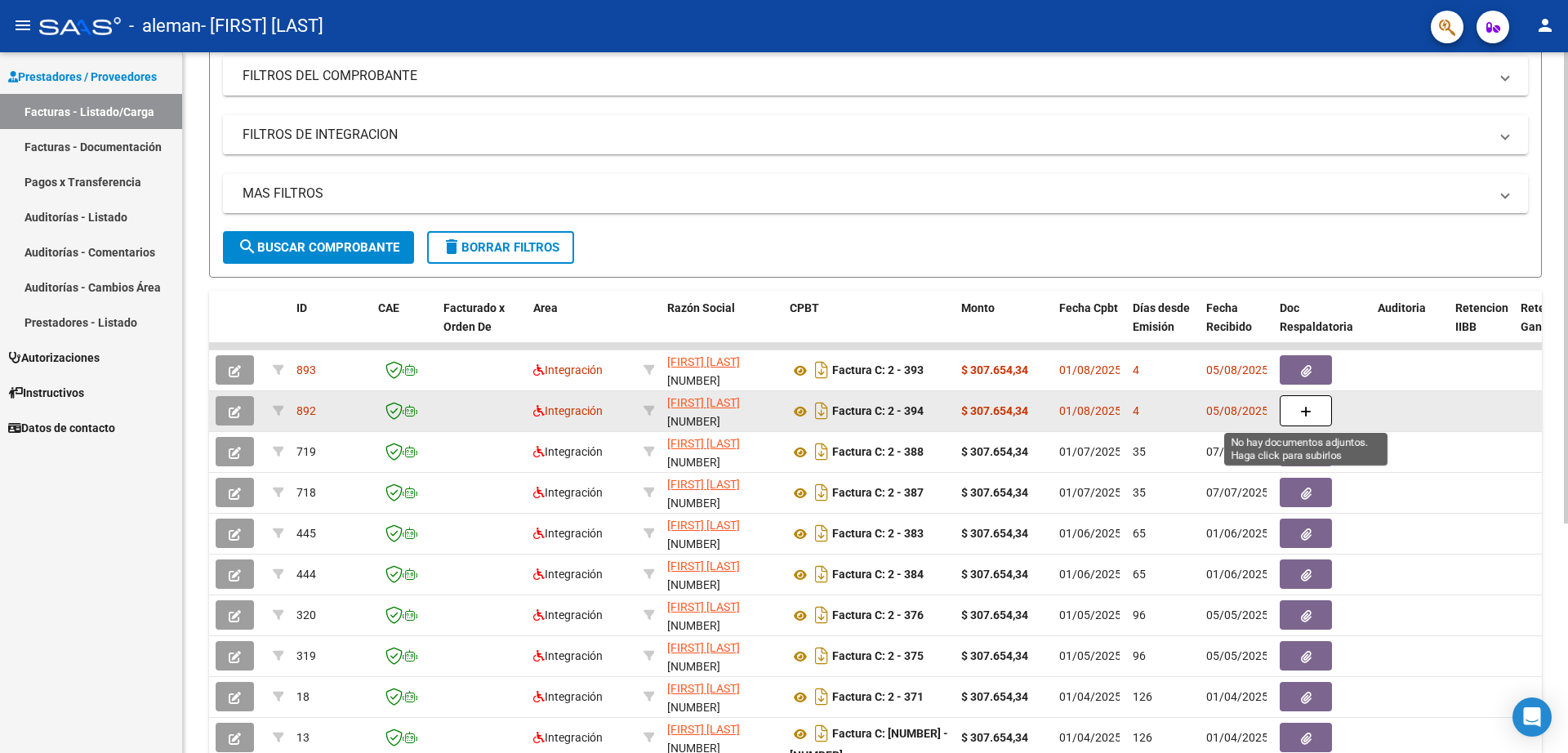 click 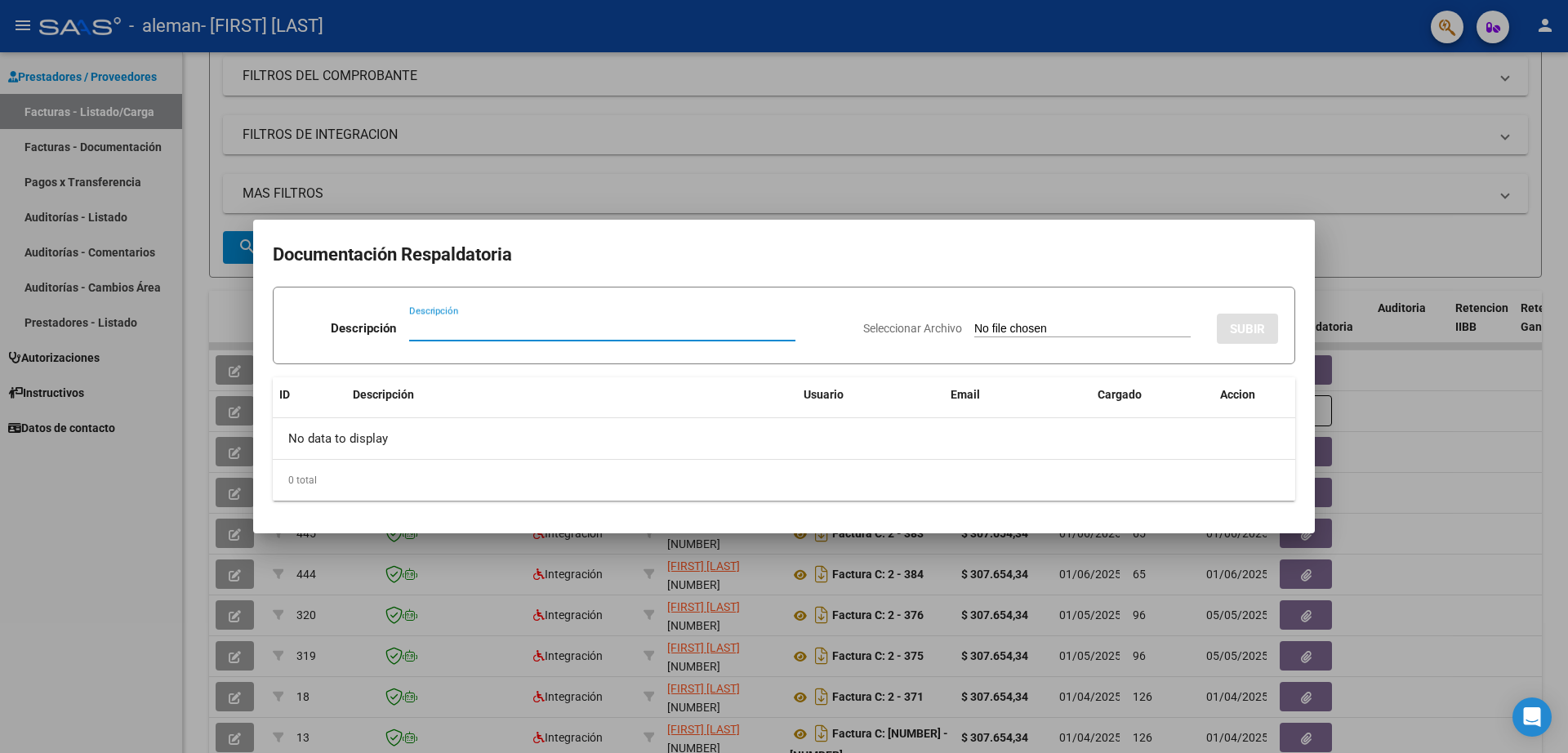 click at bounding box center (784, 376) 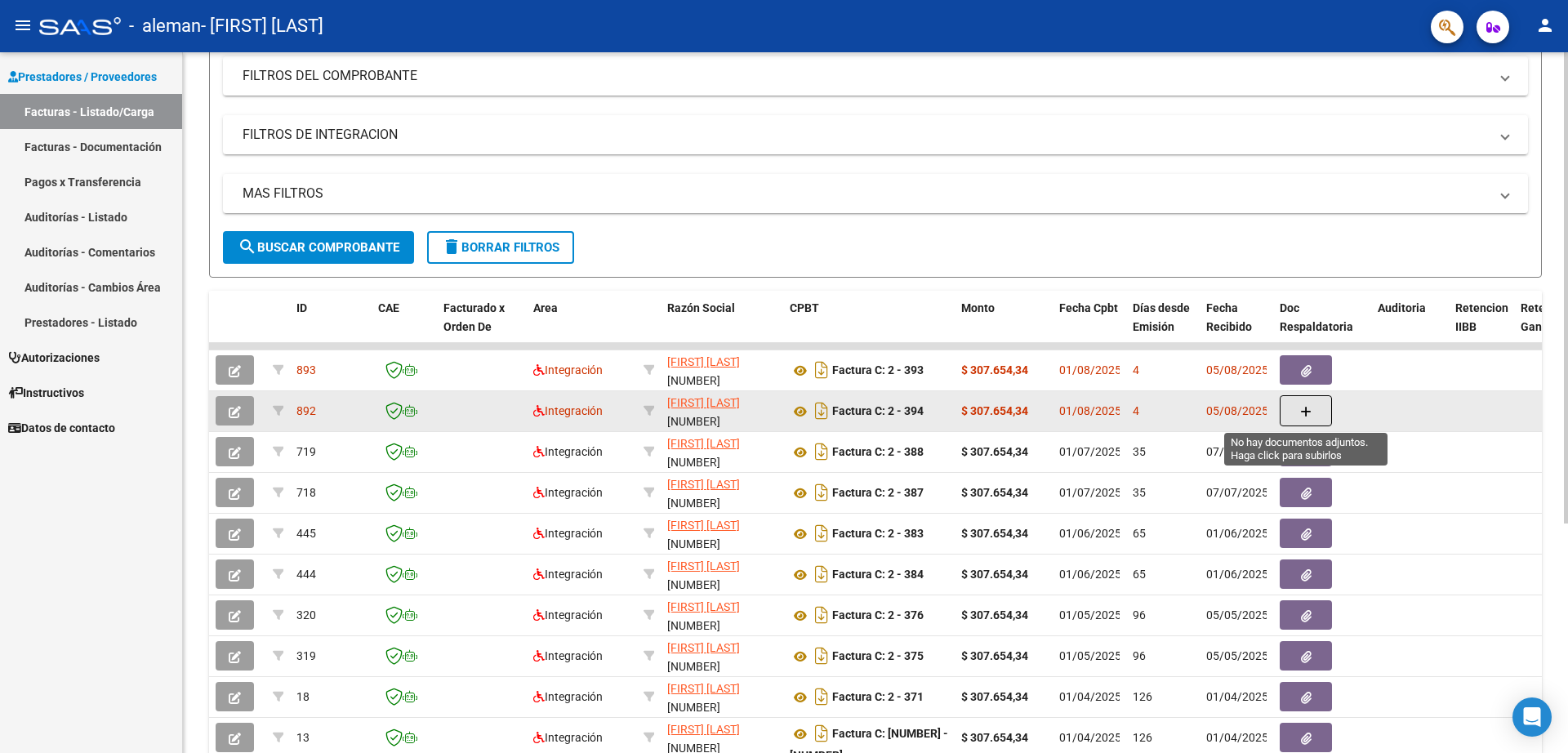 click 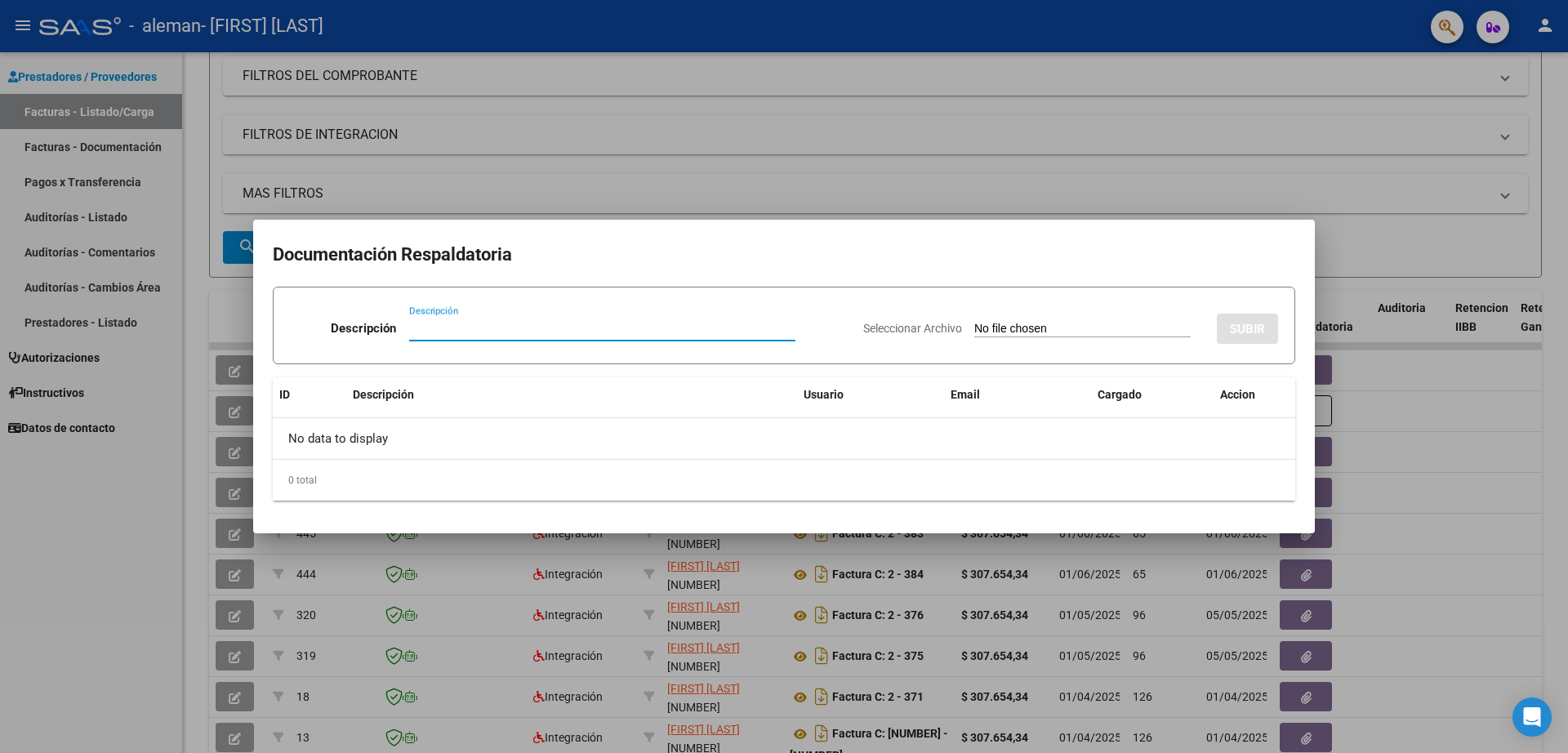 paste on "Planilla Asistencia_[MONTH][YEAR]" 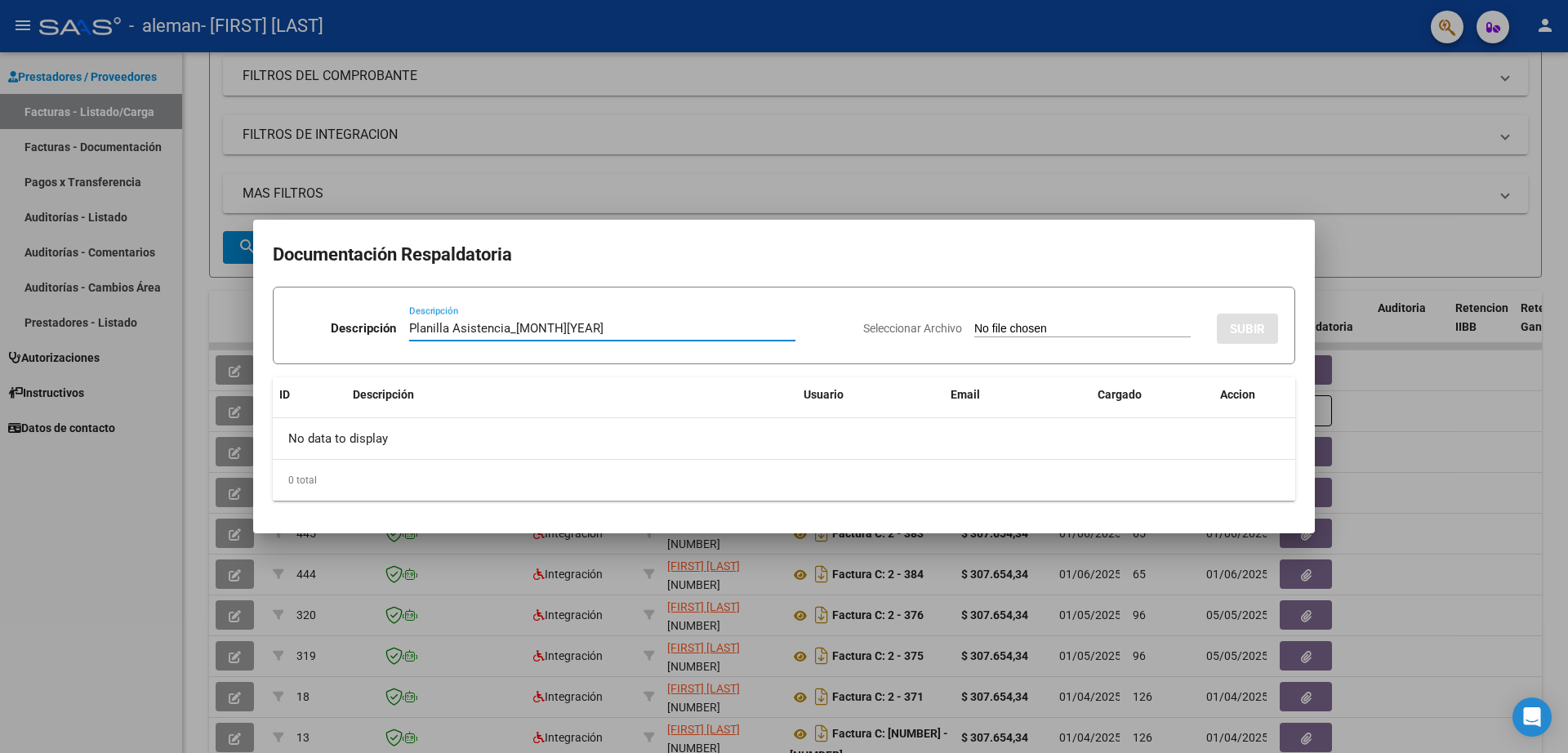 type on "Planilla Asistencia_[MONTH][YEAR]" 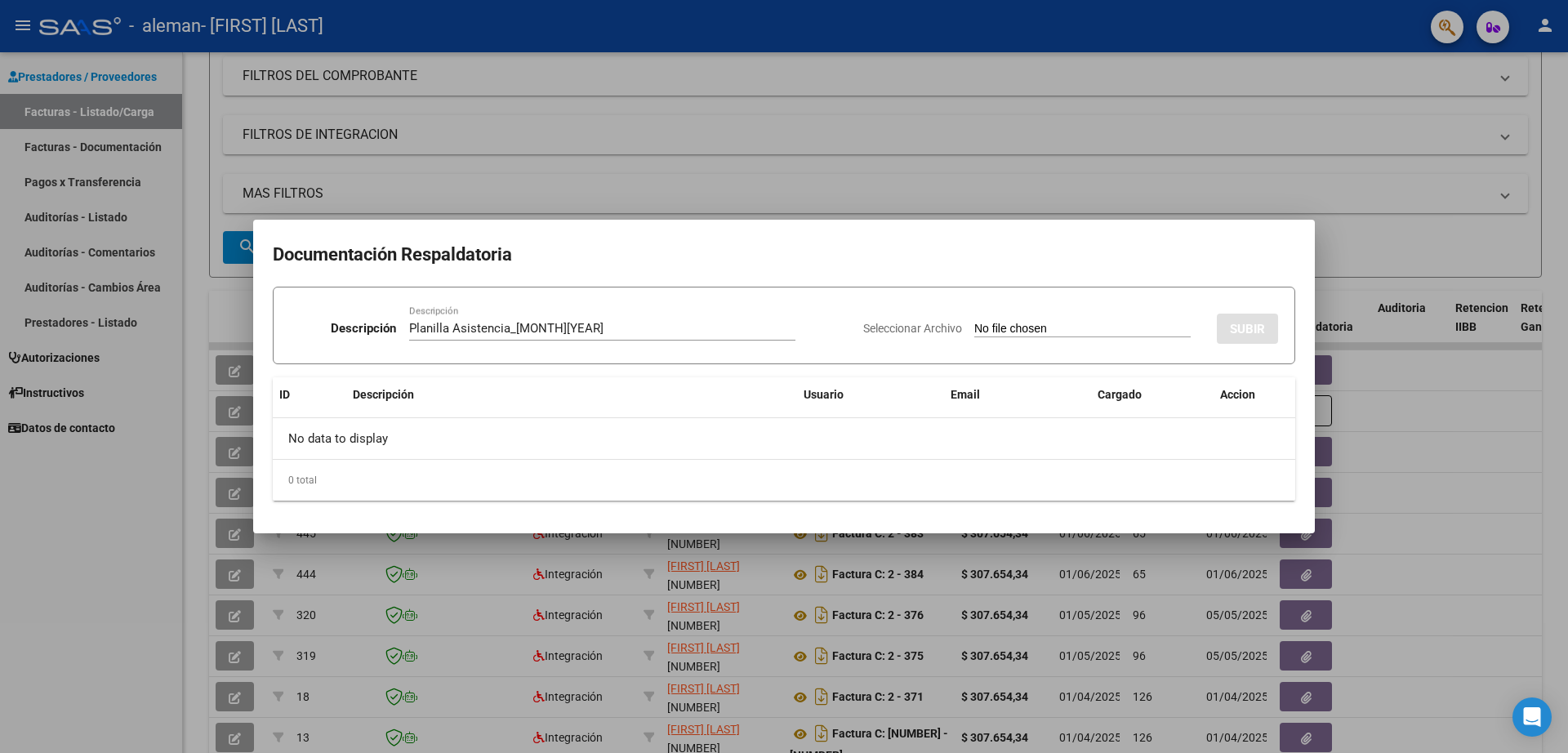 type on "C:\fakepath\Planilla Asistencia_[FIRST] [LAST]_[MONTH] [YEAR]_firmada.pdf" 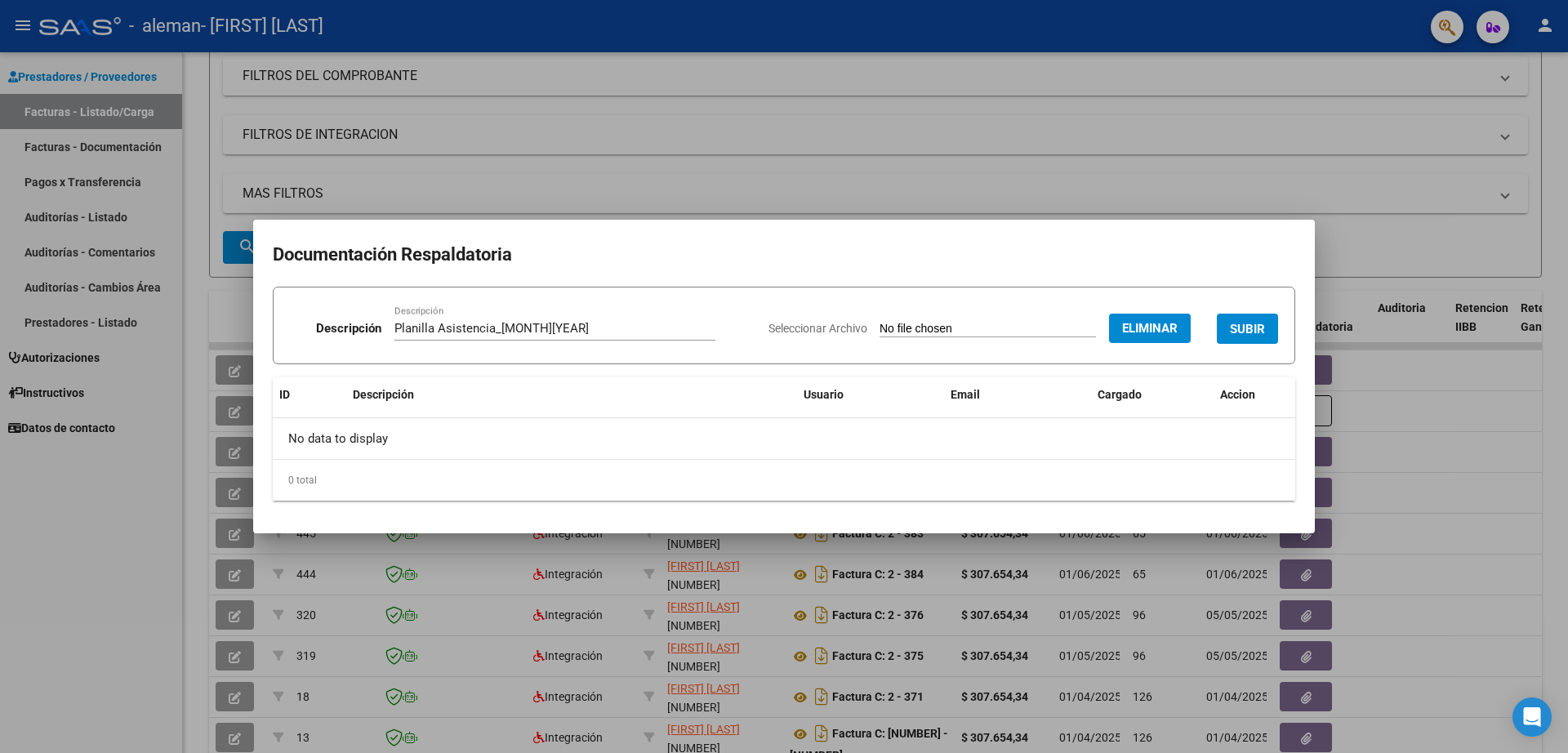 click on "SUBIR" at bounding box center (1247, 329) 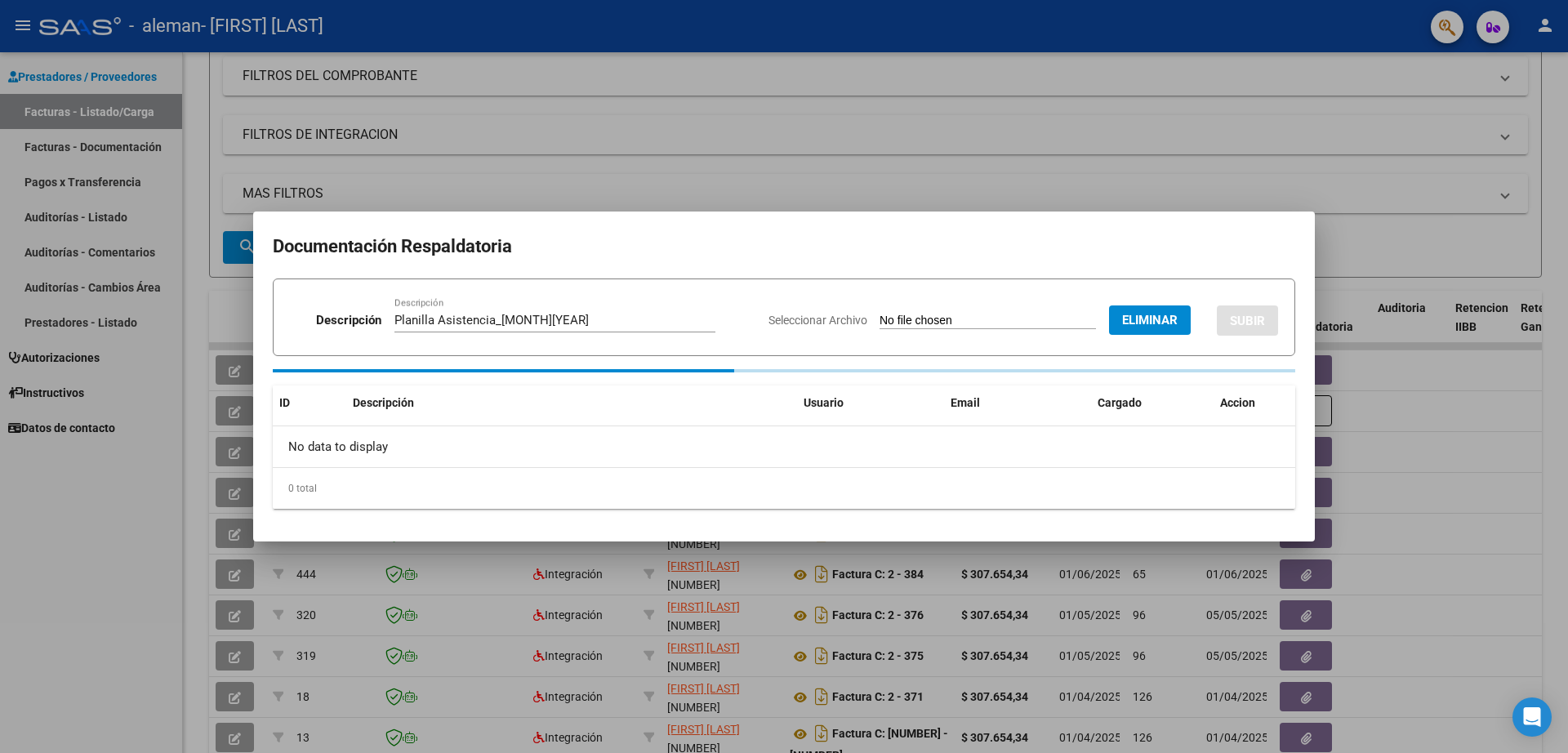 type 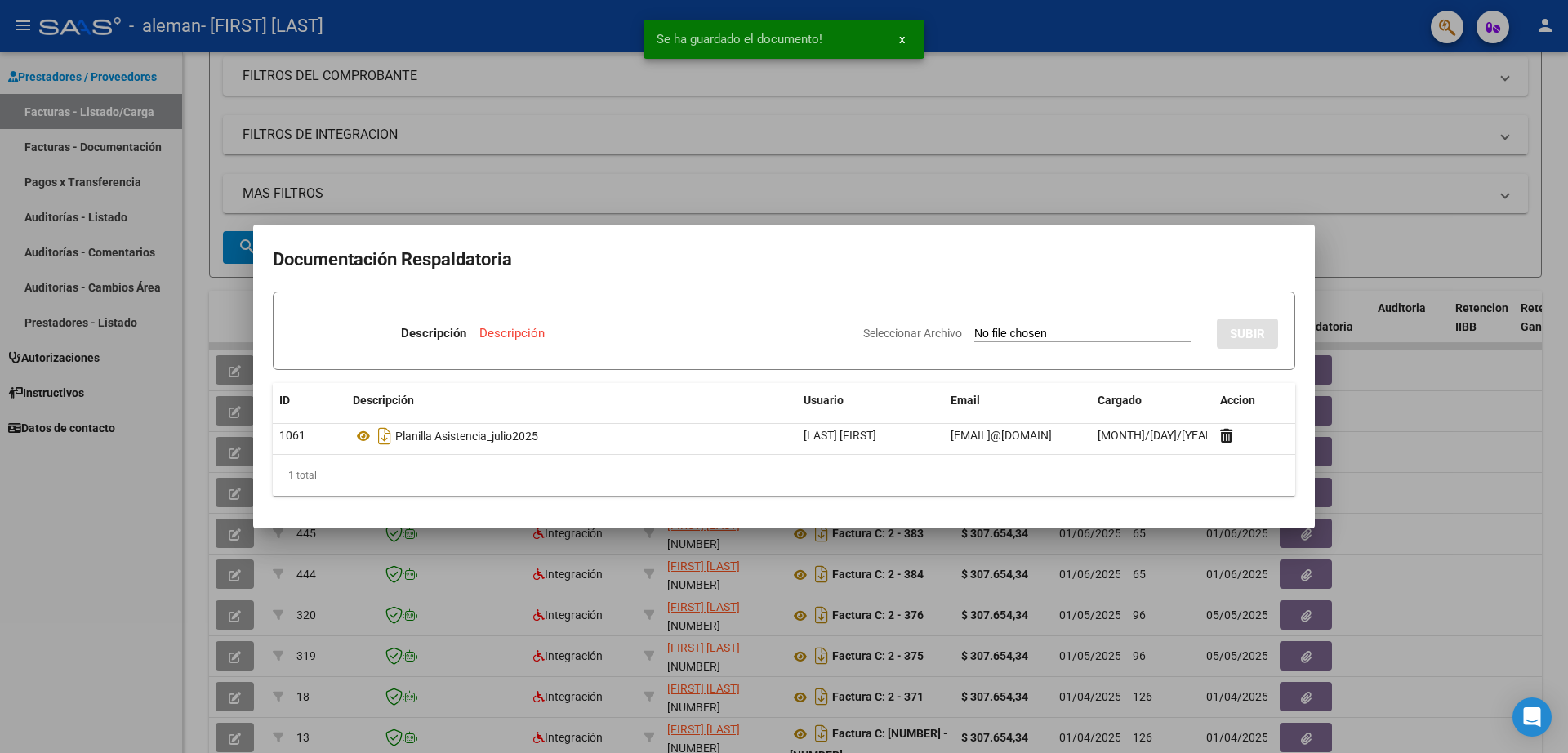 click at bounding box center [784, 376] 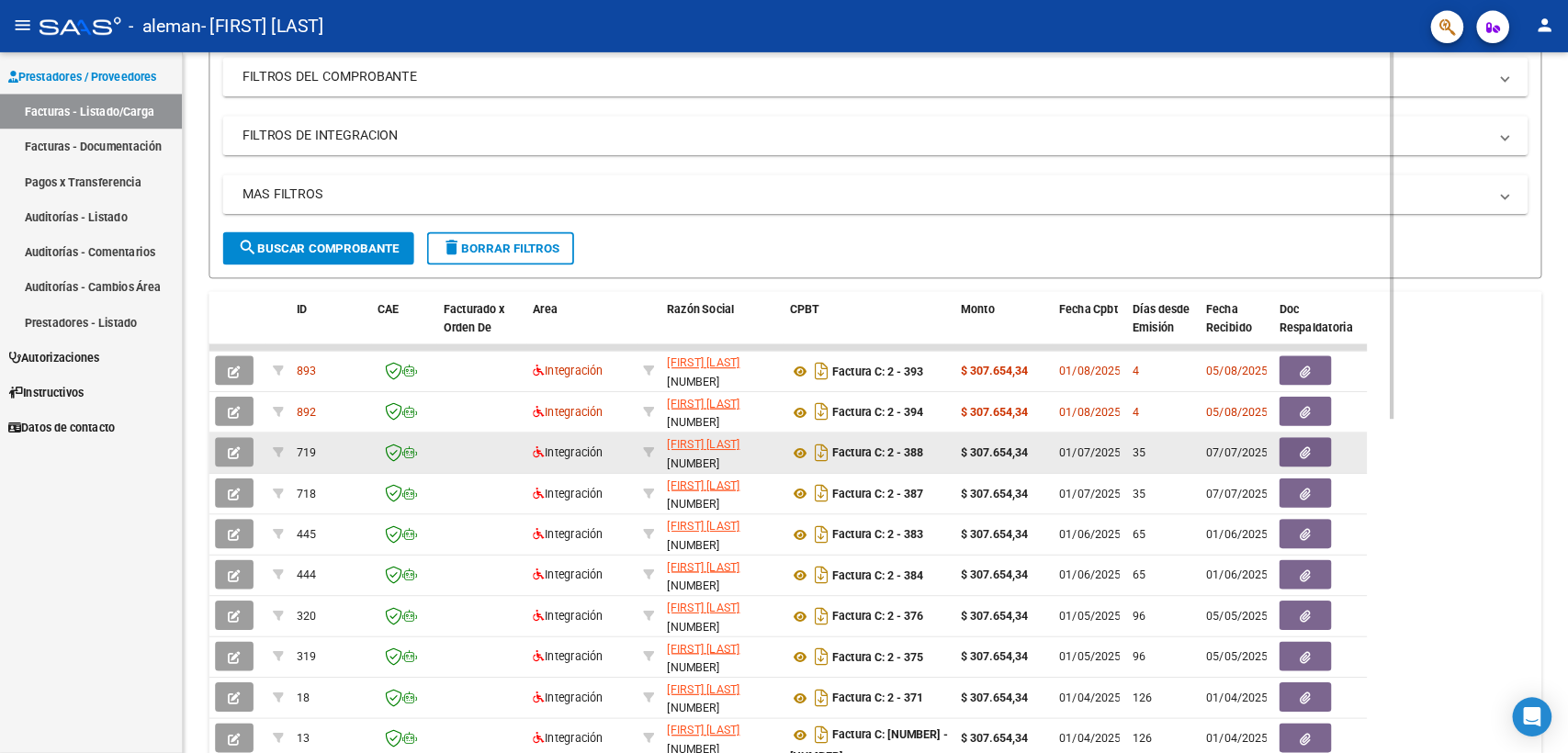 scroll, scrollTop: 249, scrollLeft: 0, axis: vertical 